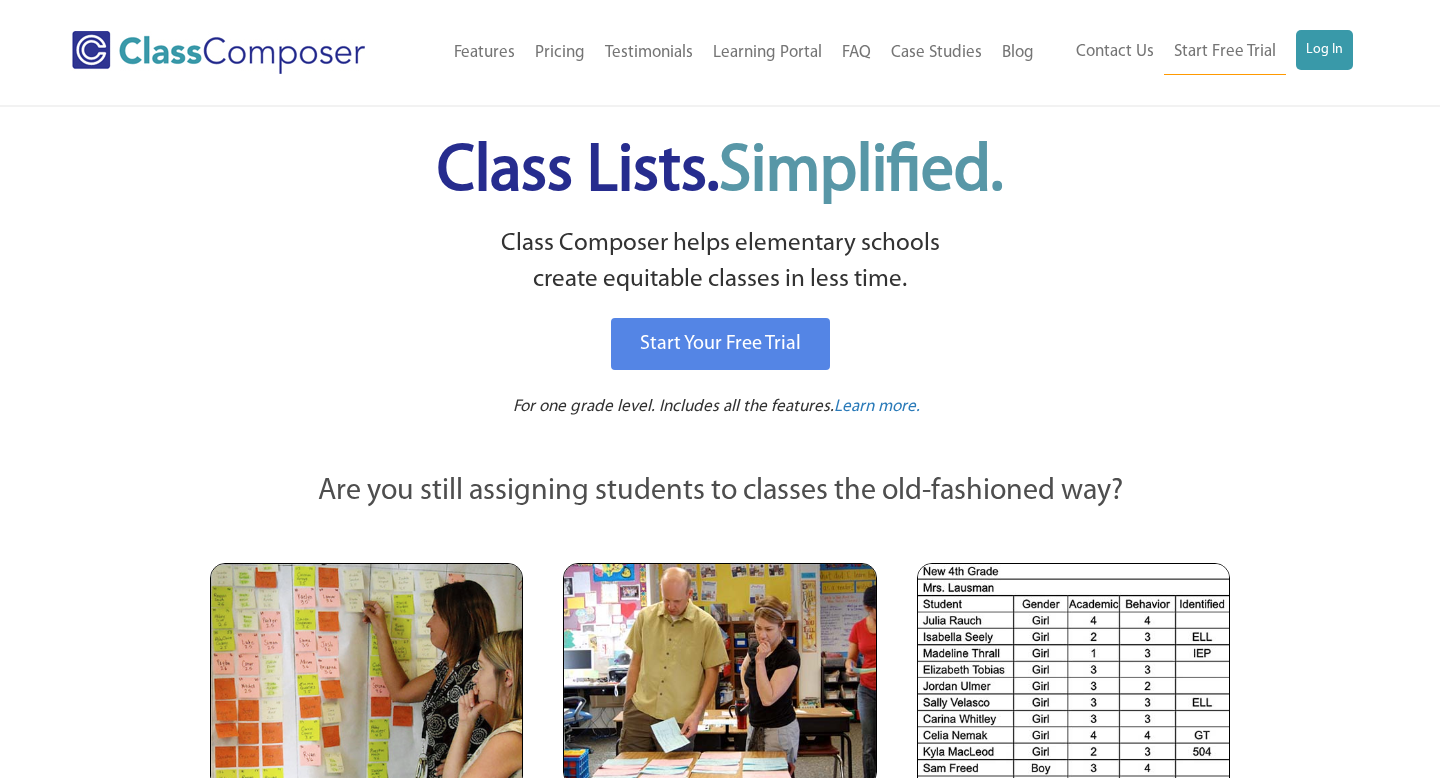 scroll, scrollTop: 0, scrollLeft: 0, axis: both 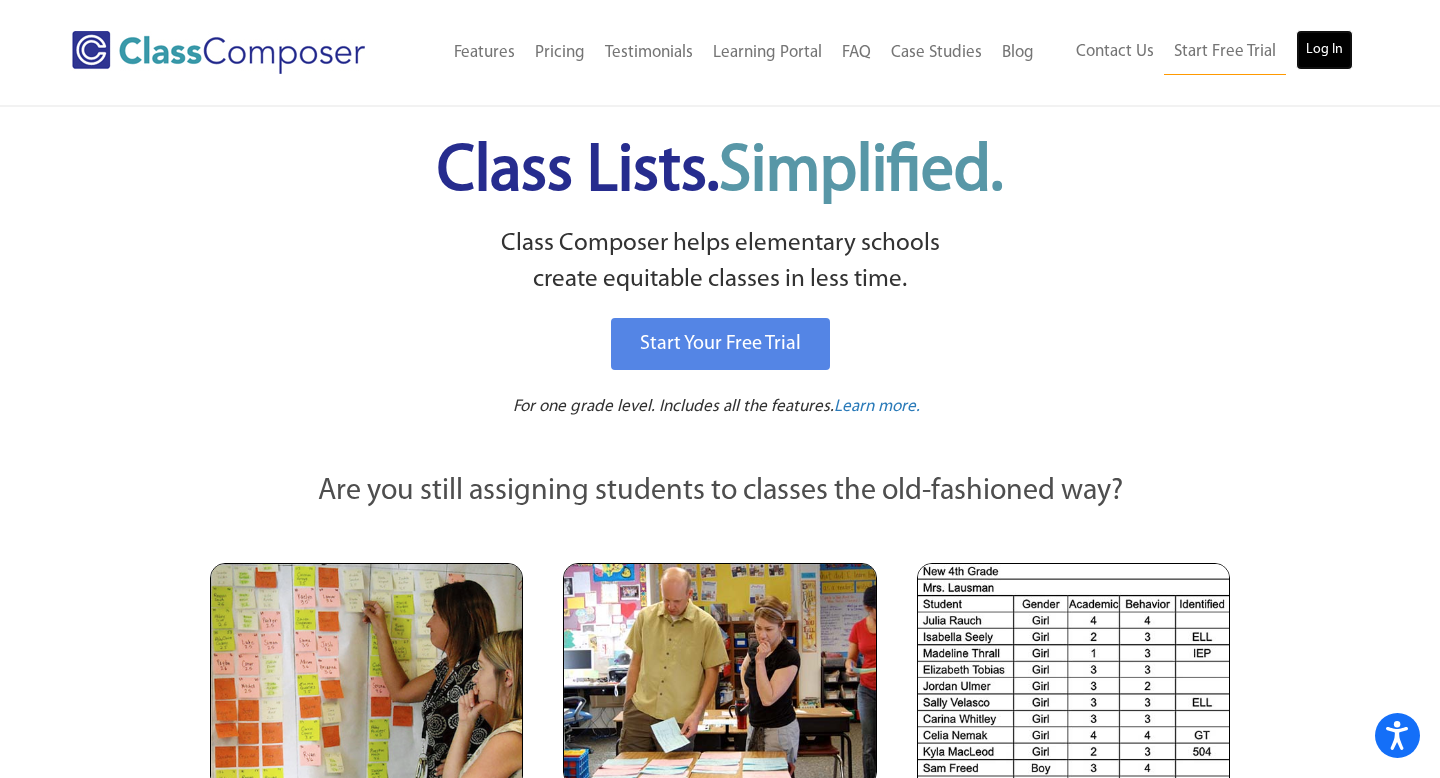 click on "Log In" at bounding box center (1324, 50) 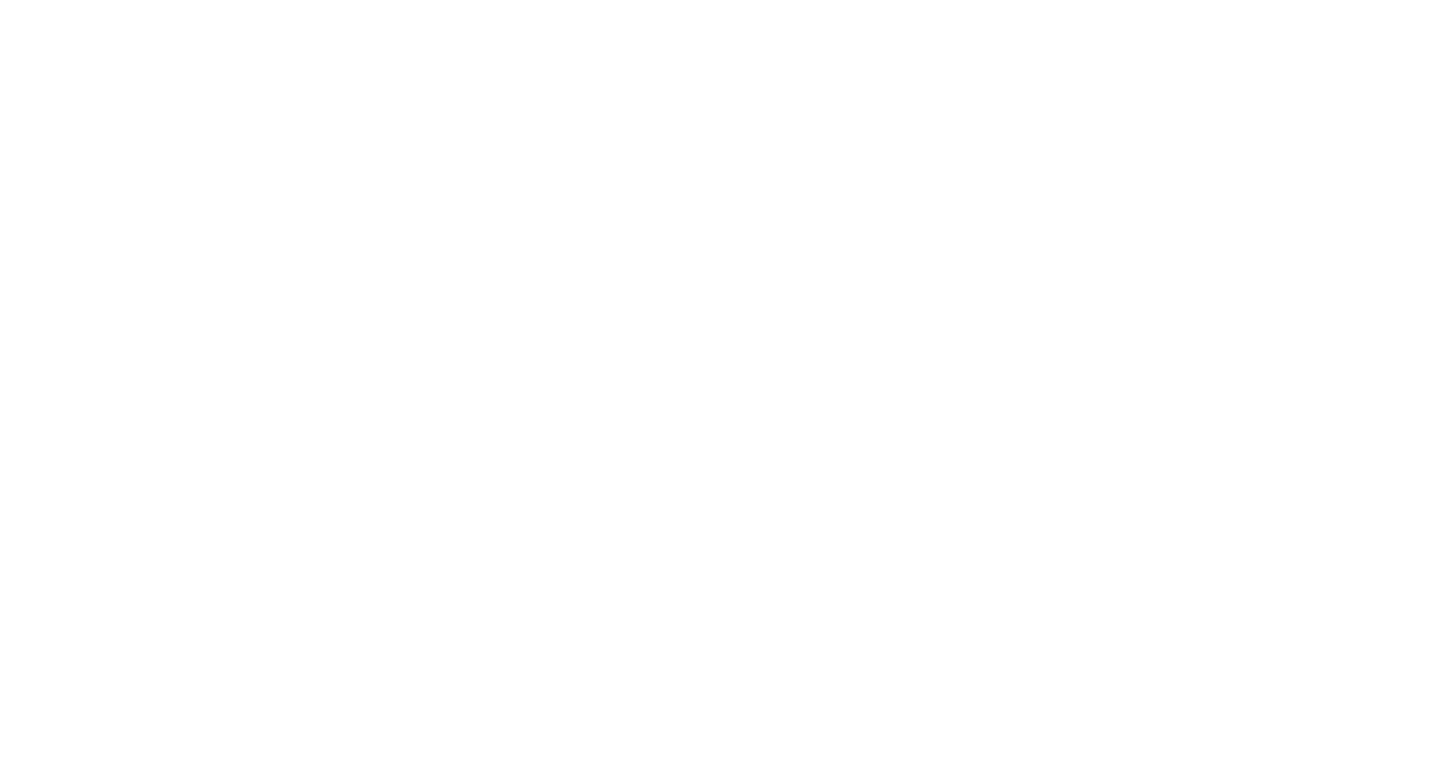 scroll, scrollTop: 0, scrollLeft: 0, axis: both 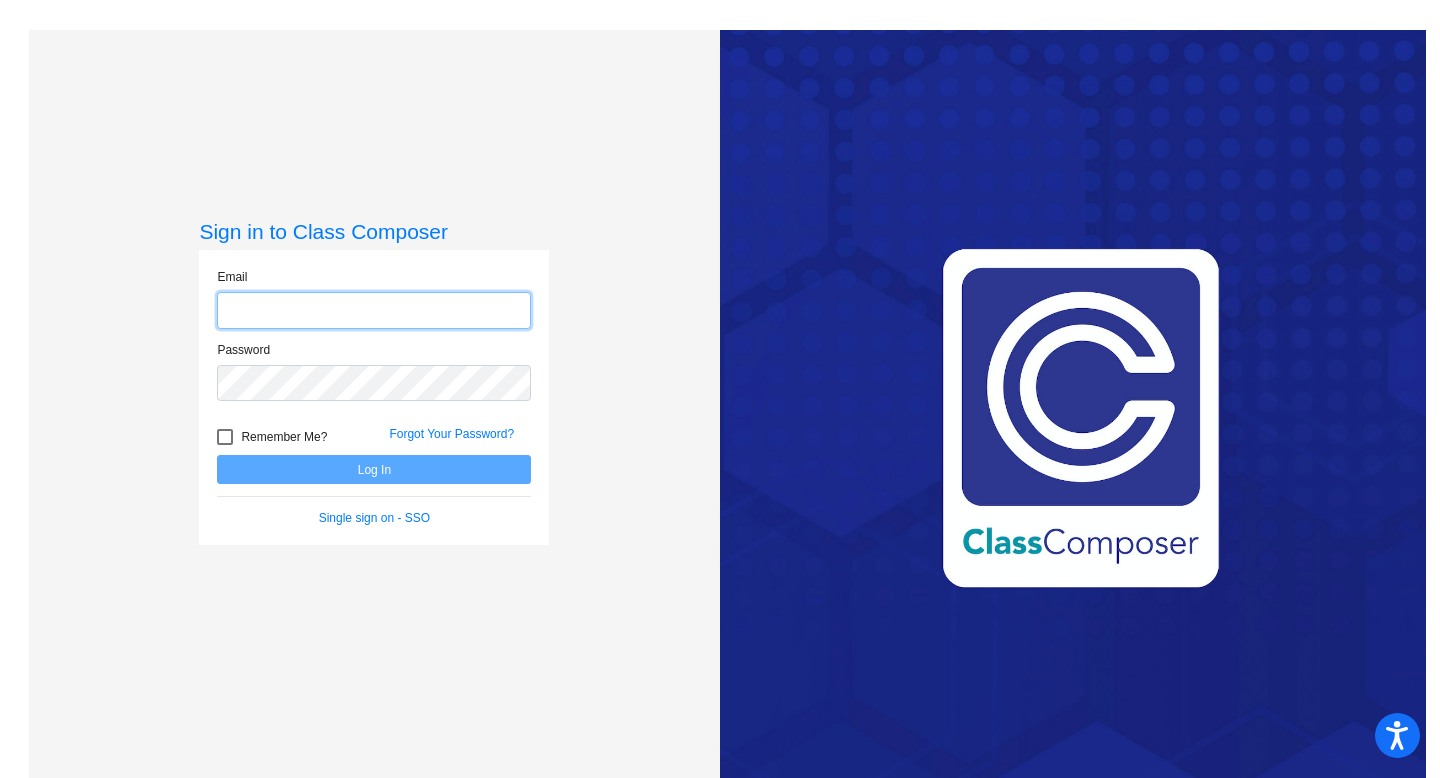 type on "nleamer@chillicotheschools.org" 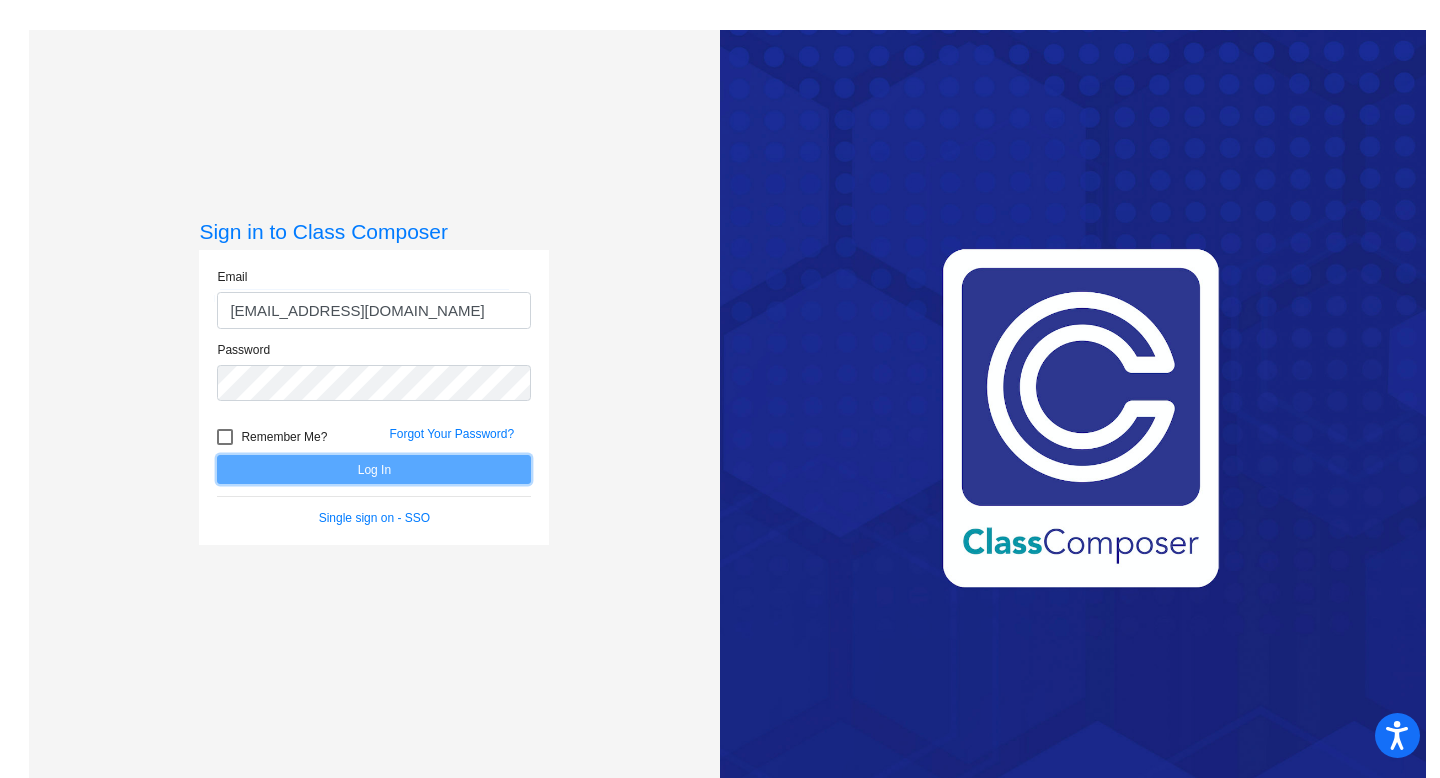 click on "Log In" 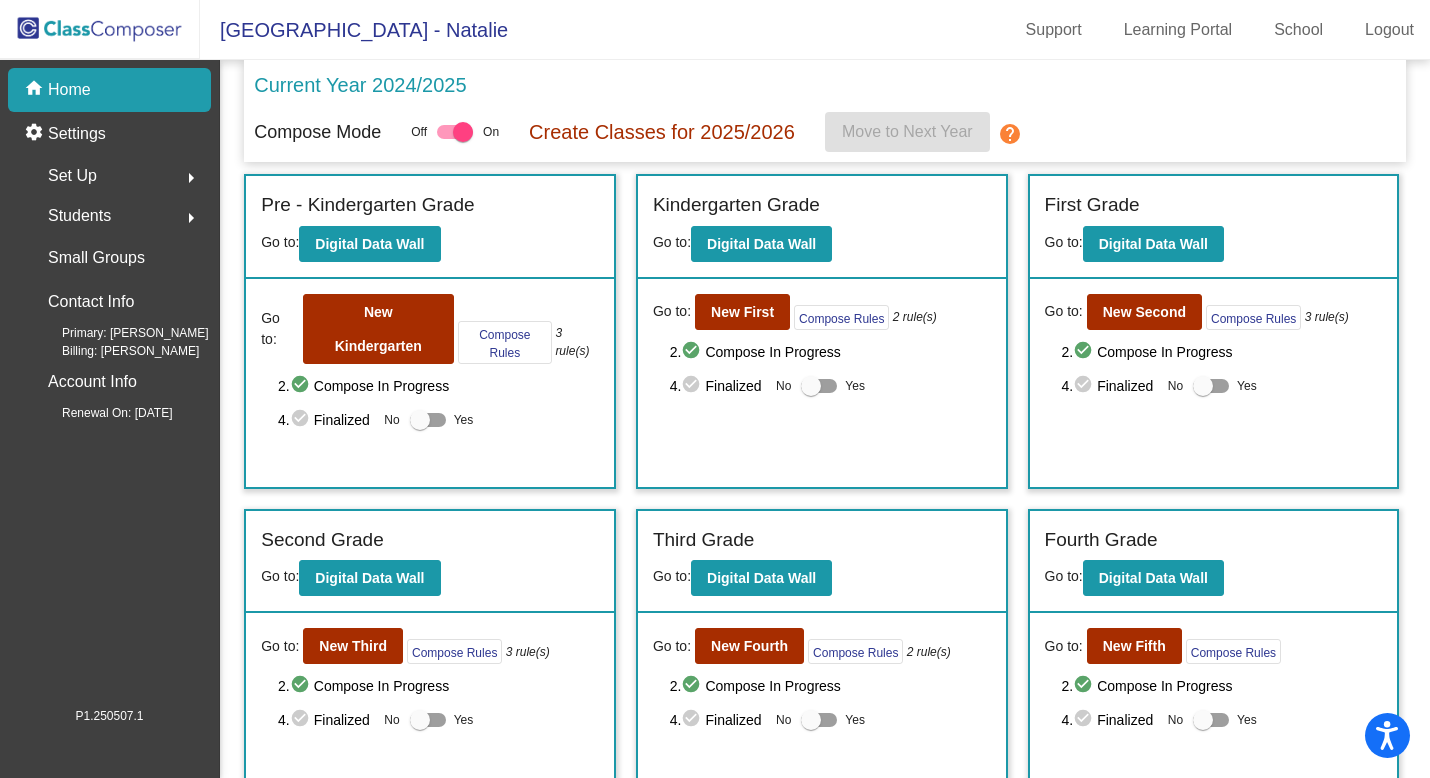 scroll, scrollTop: 312, scrollLeft: 0, axis: vertical 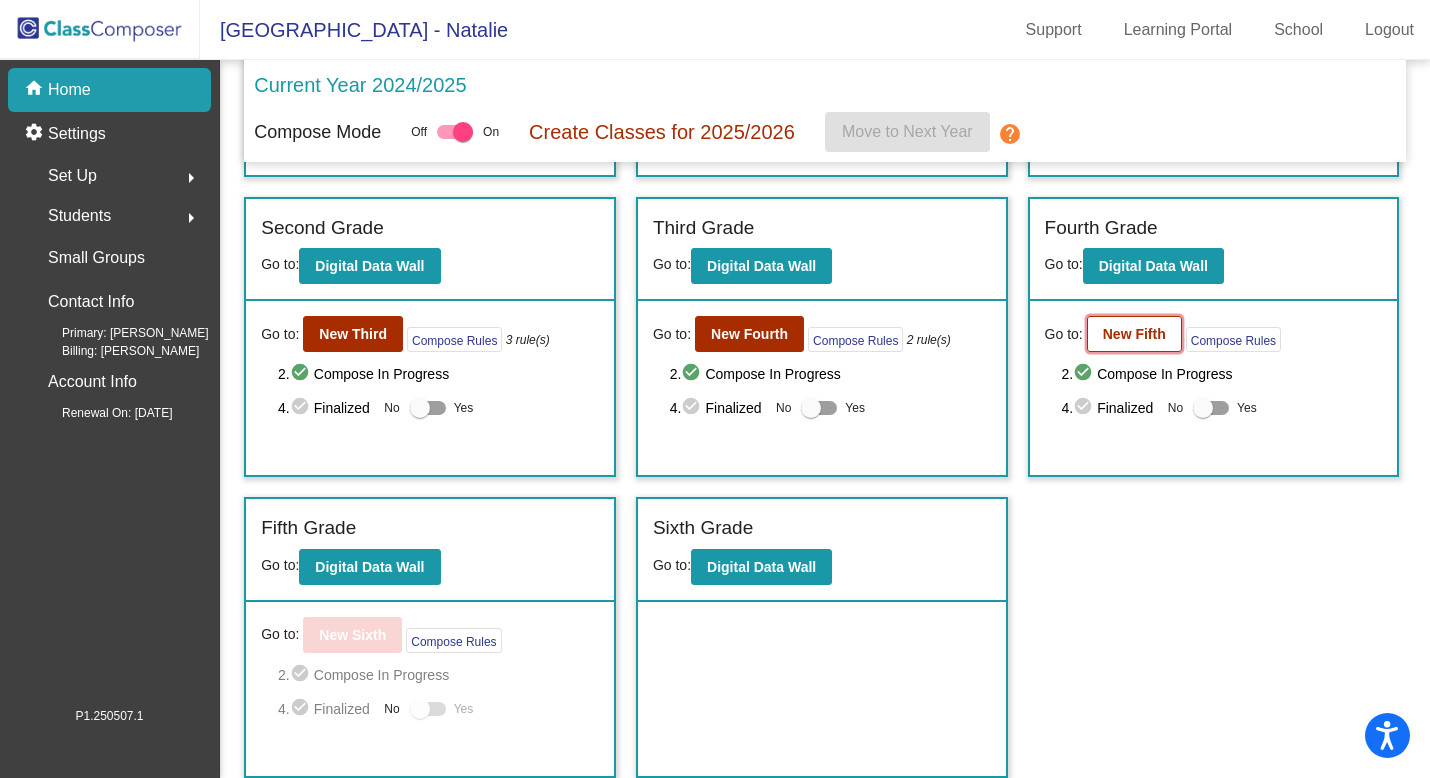 click on "New Fifth" 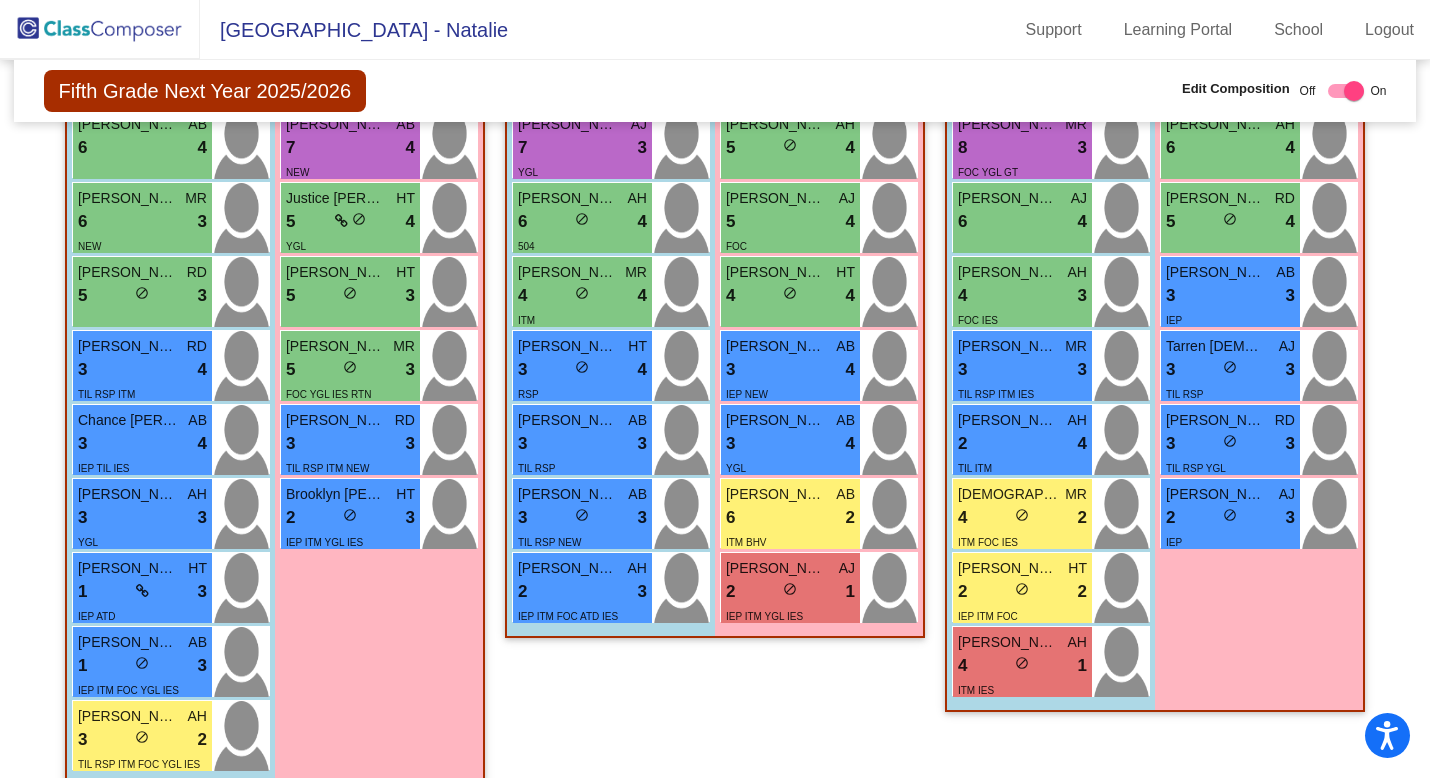 scroll, scrollTop: 1902, scrollLeft: 0, axis: vertical 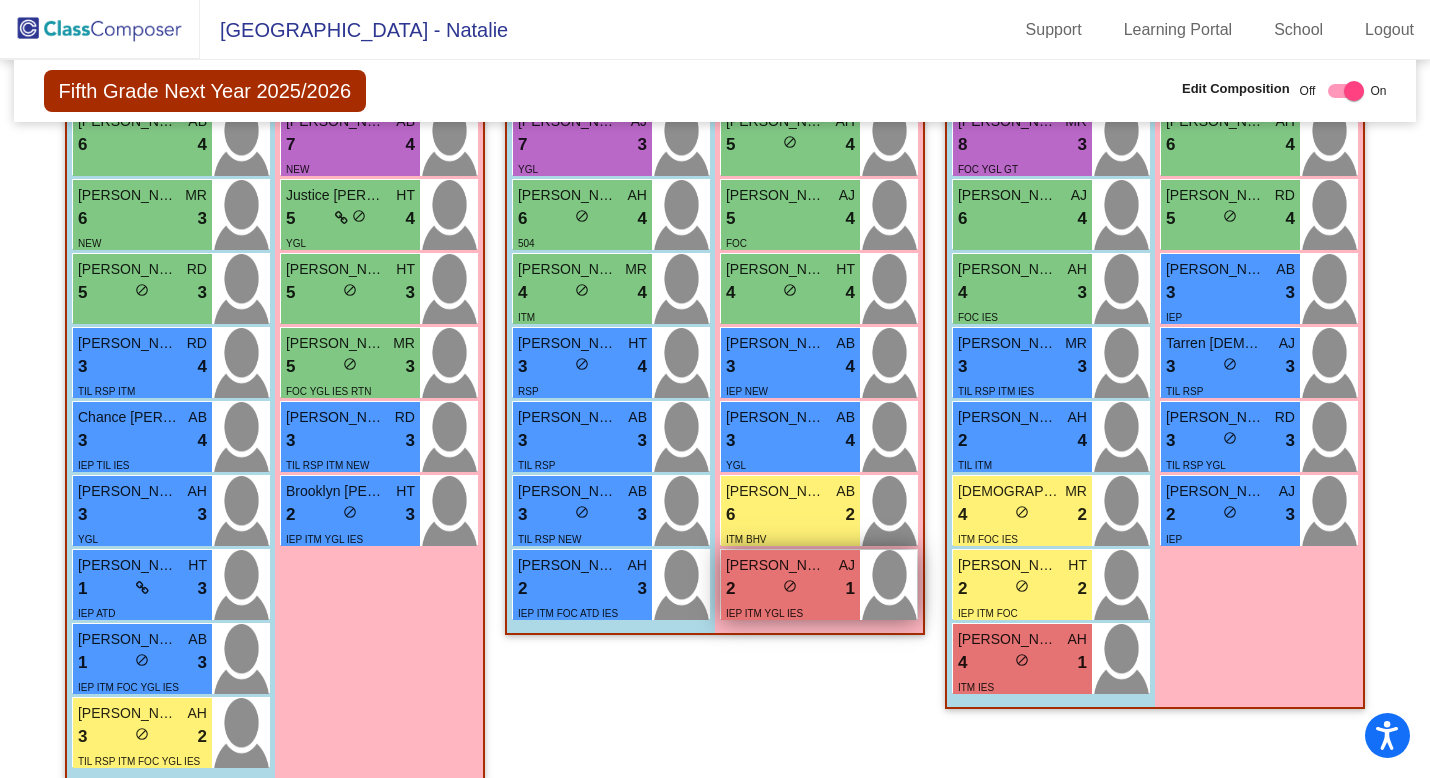 click on "2 lock do_not_disturb_alt 1" at bounding box center [790, 589] 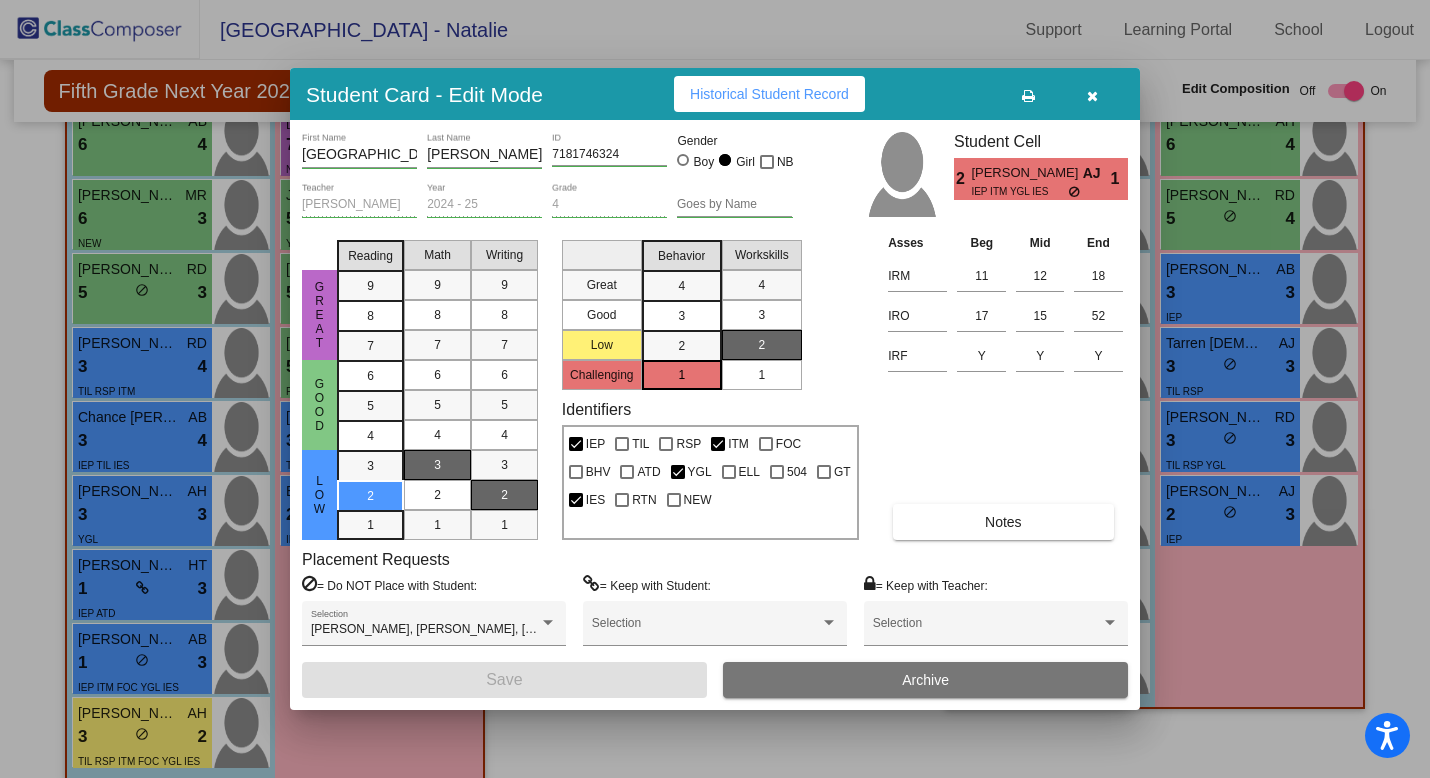 click at bounding box center (715, 389) 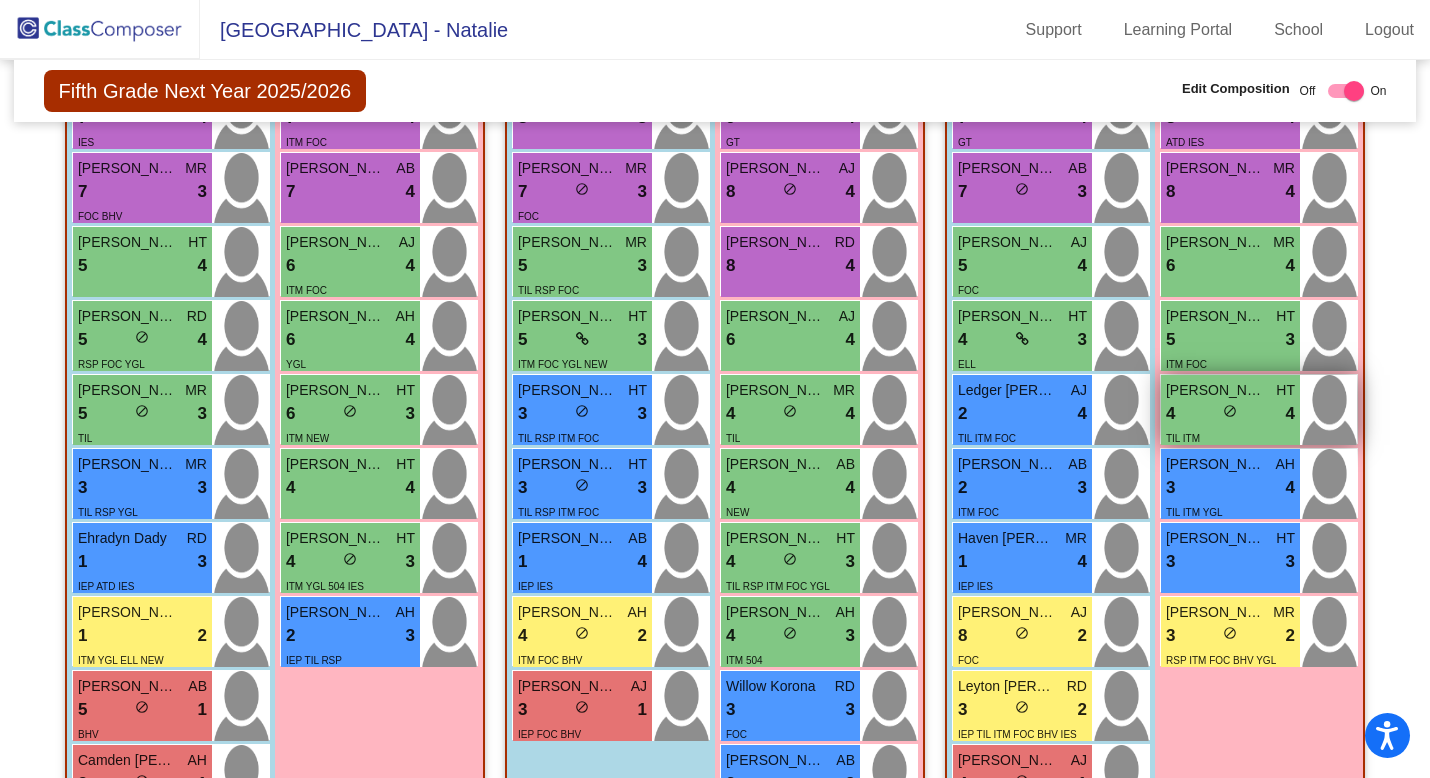 scroll, scrollTop: 0, scrollLeft: 0, axis: both 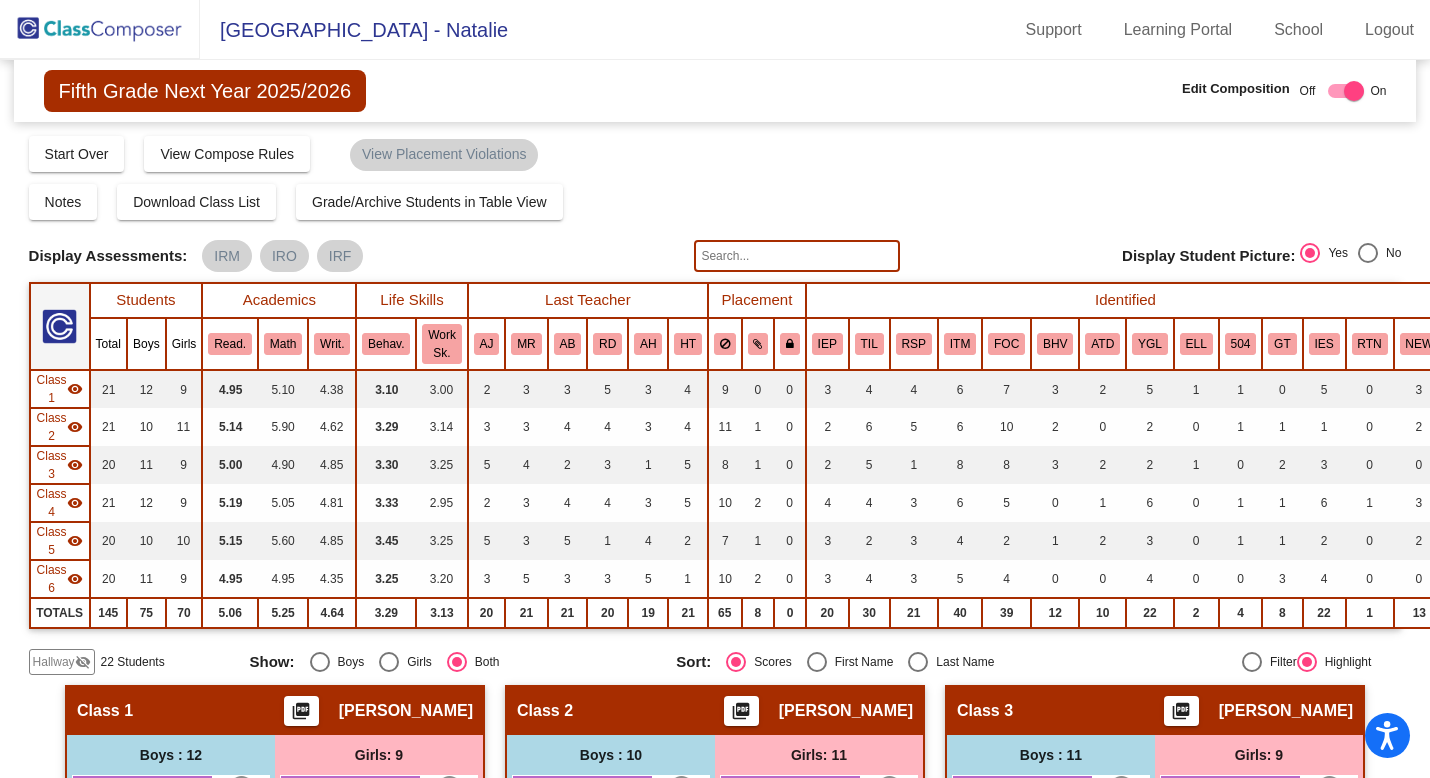 click at bounding box center (1346, 91) 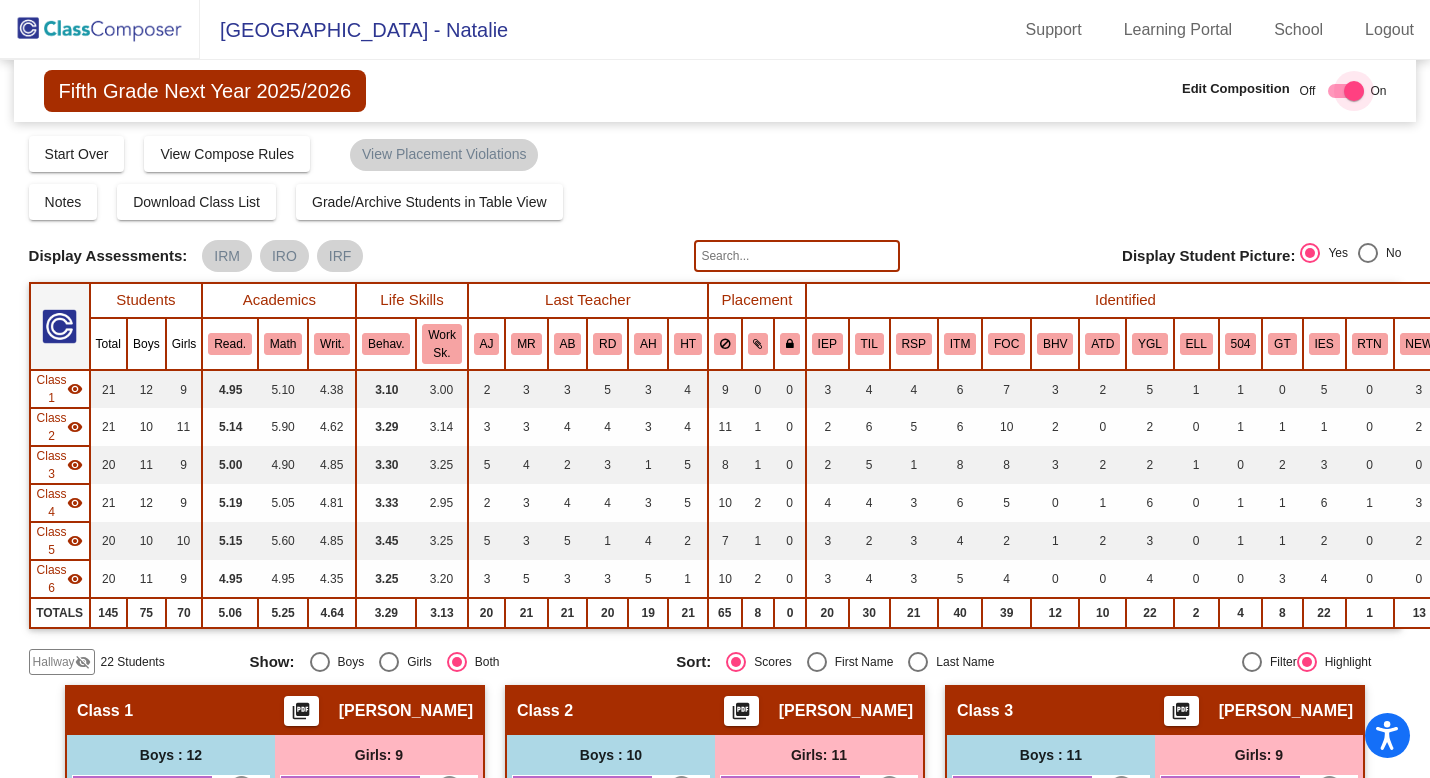 checkbox on "false" 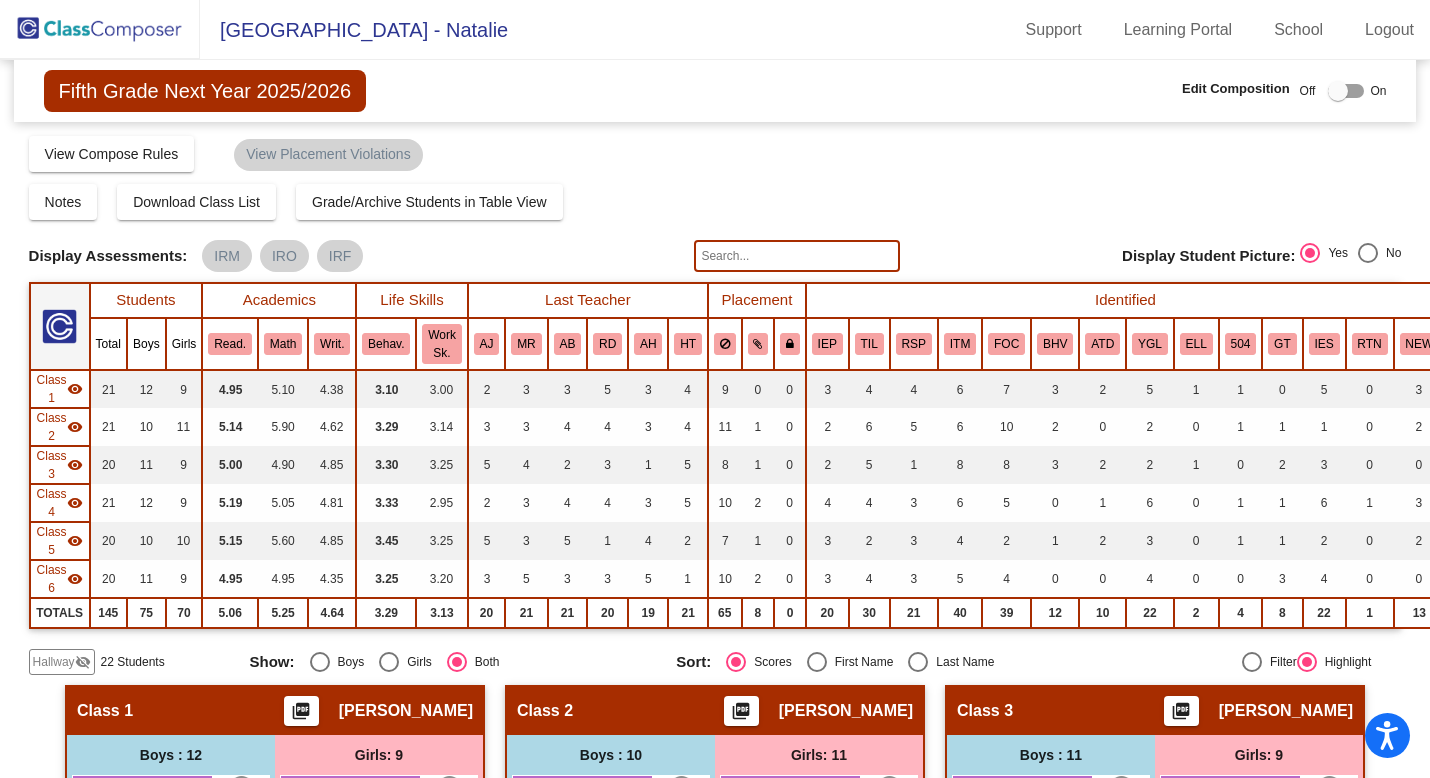 click on "Hallway" 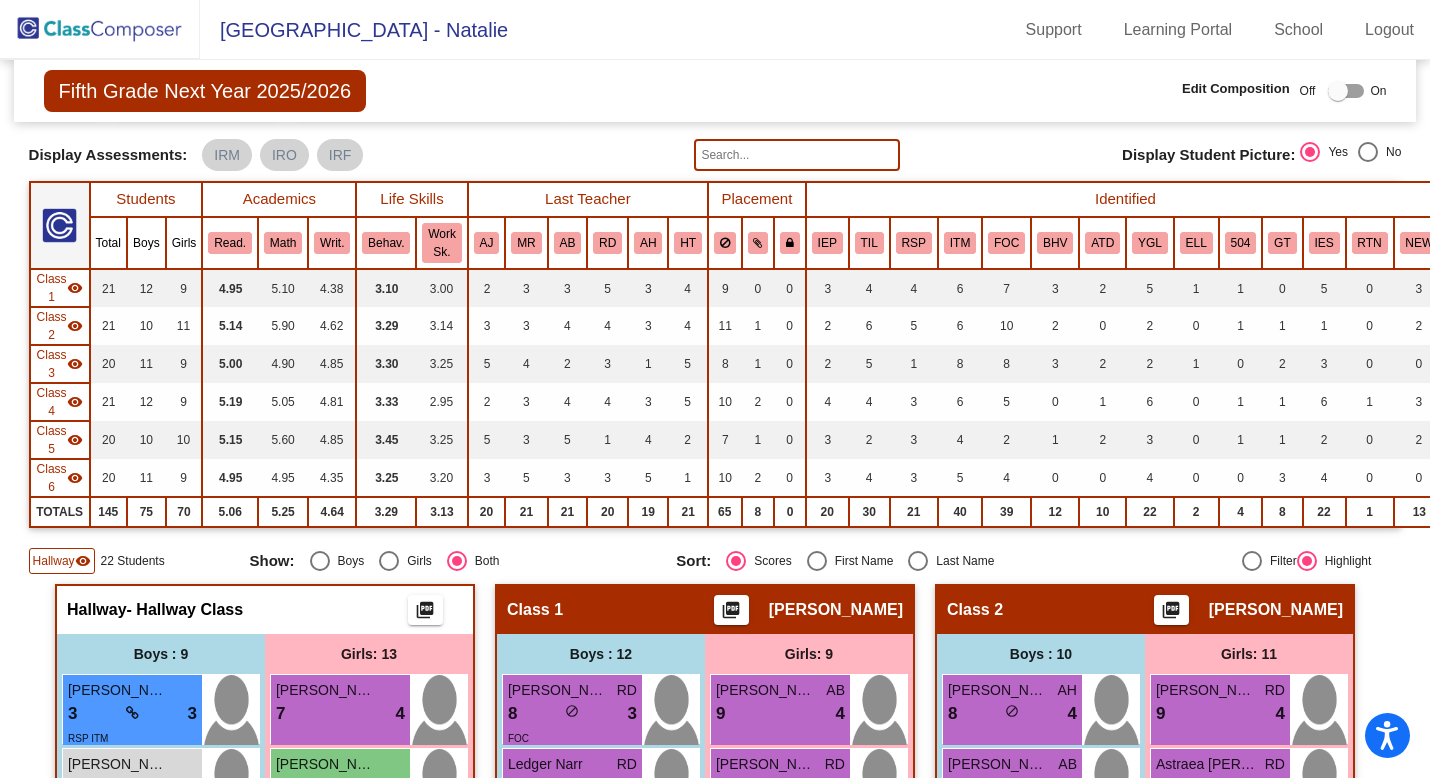 scroll, scrollTop: 0, scrollLeft: 0, axis: both 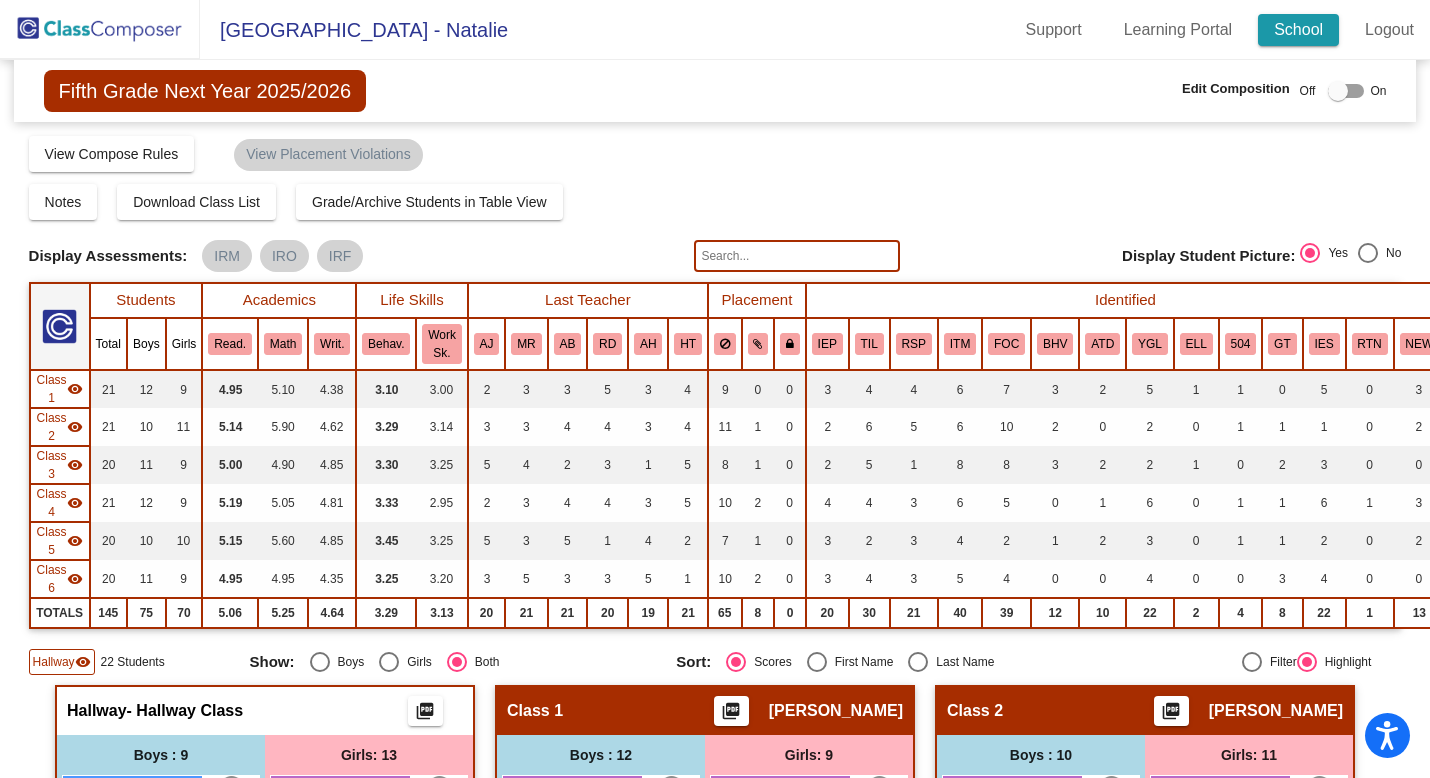 click on "School" 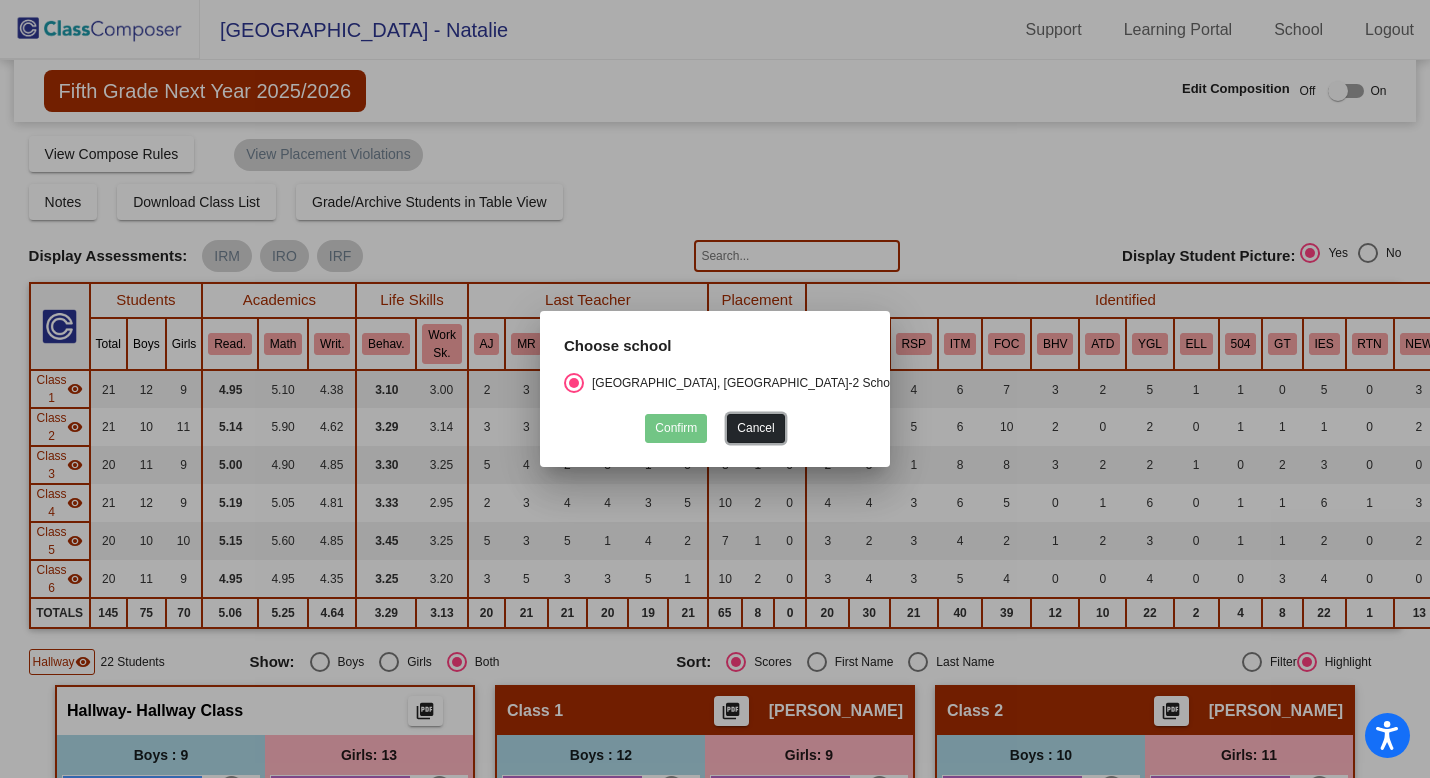 click on "Cancel" at bounding box center [755, 428] 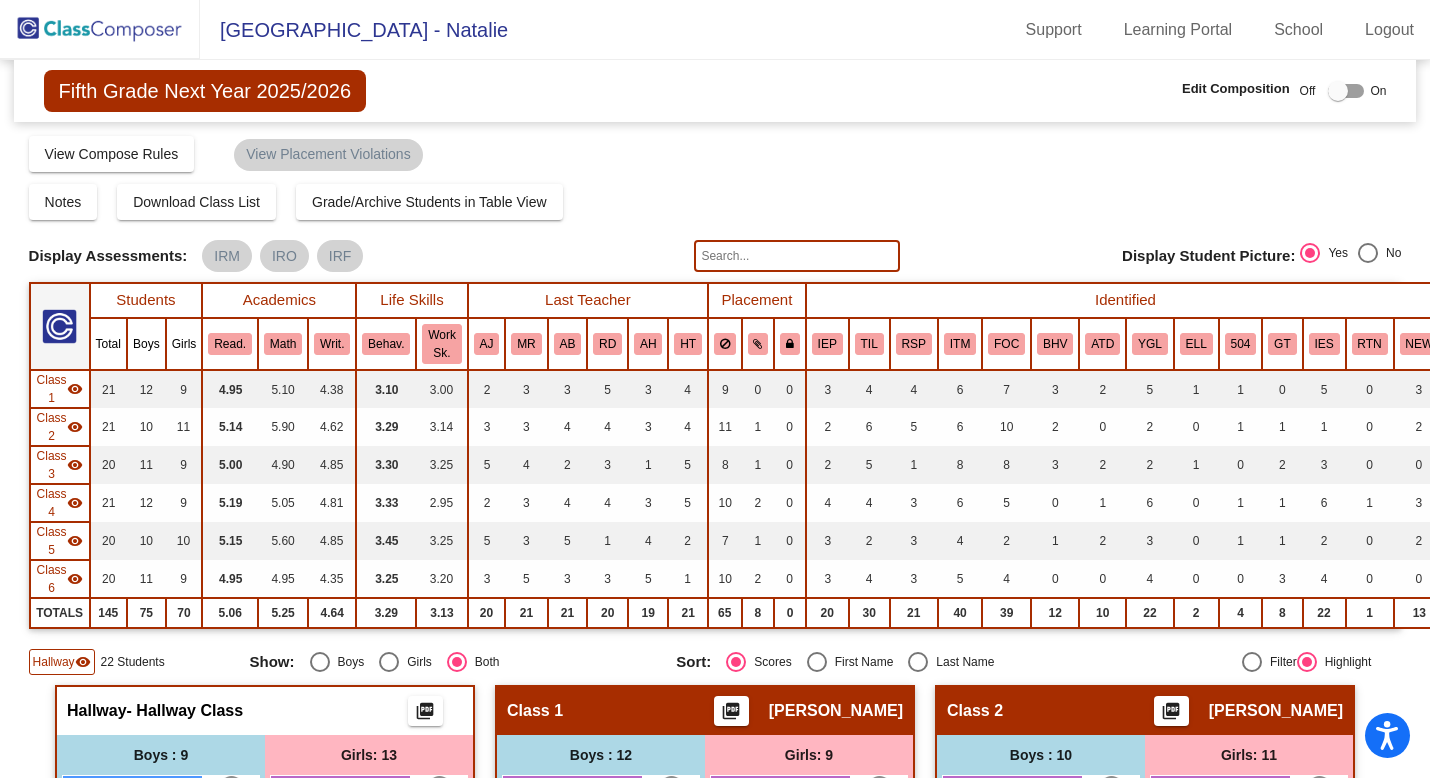 click 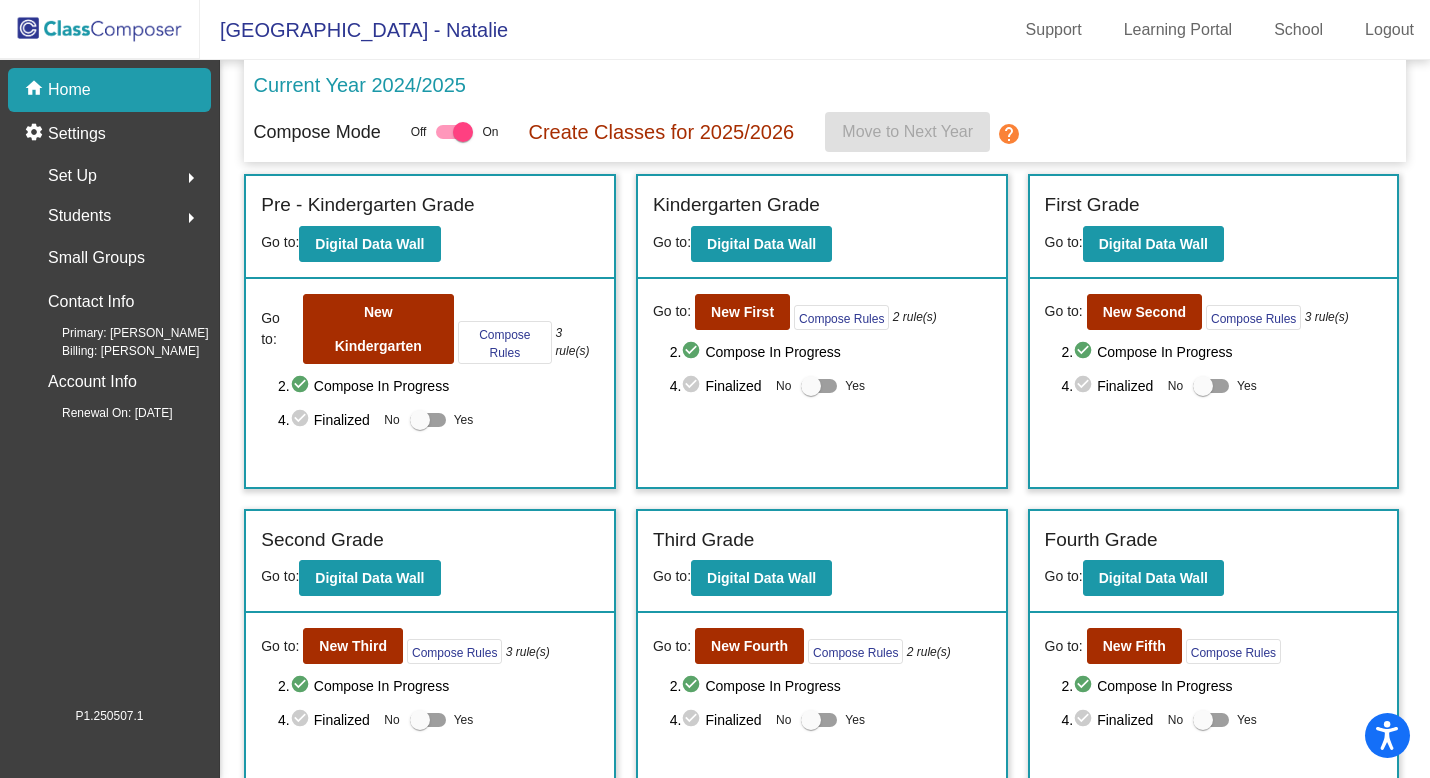 click on "Students" 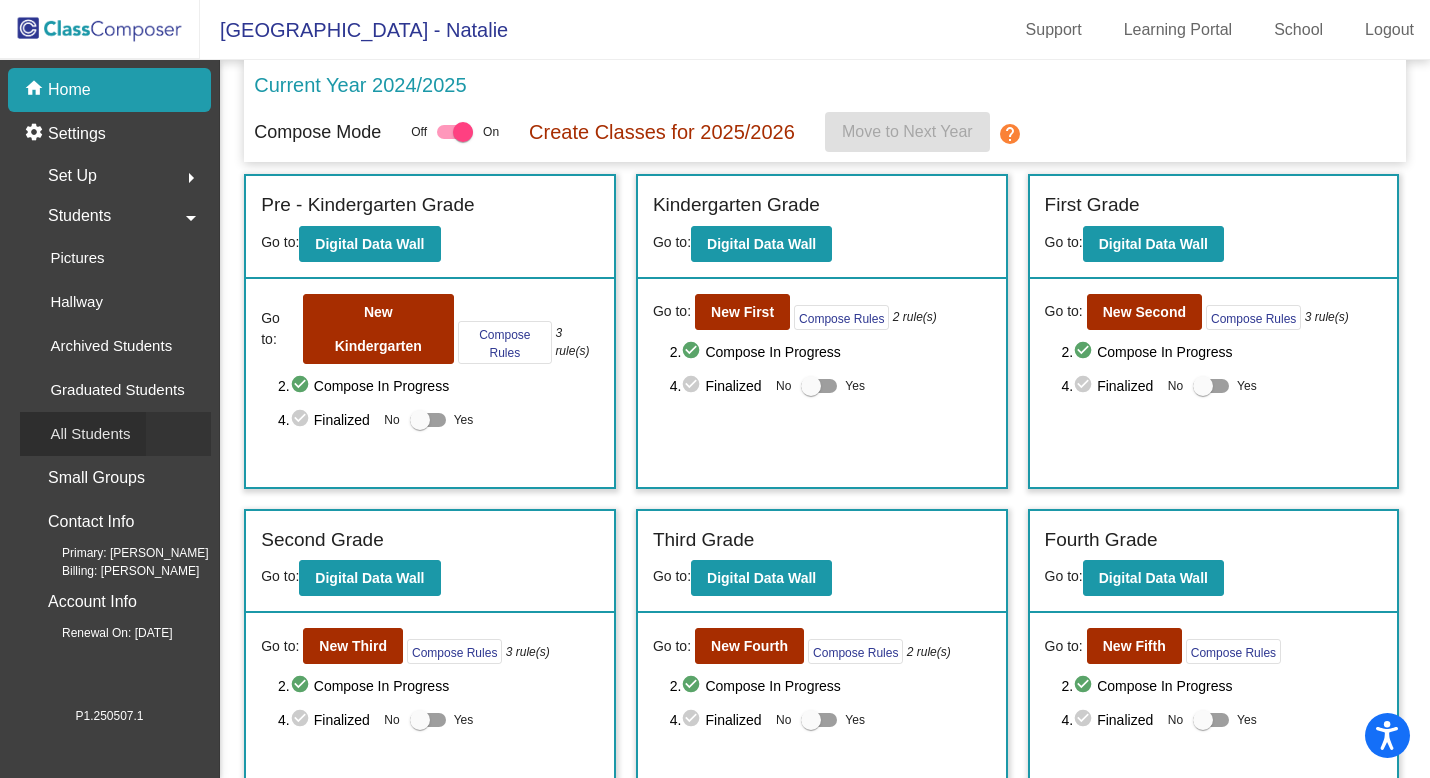 click on "All Students" 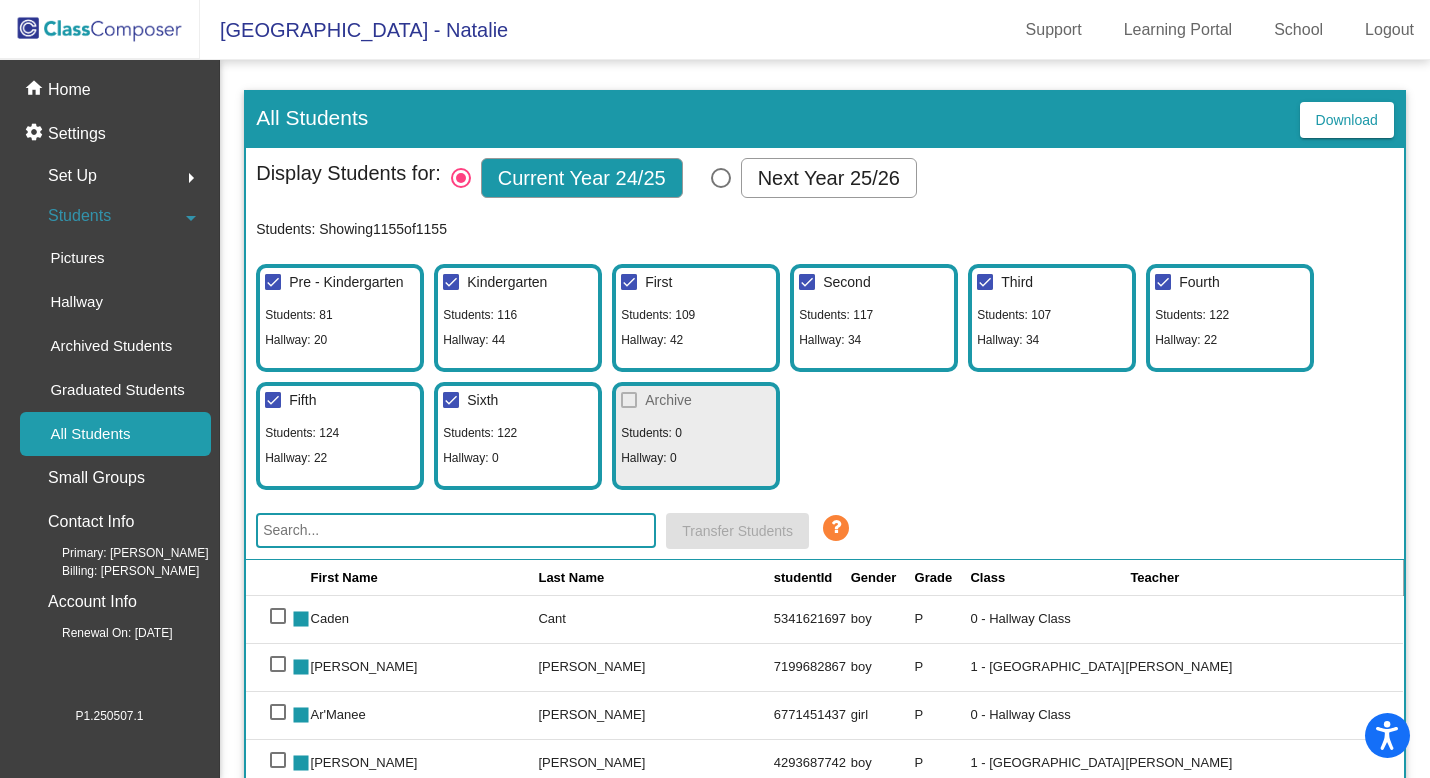 click 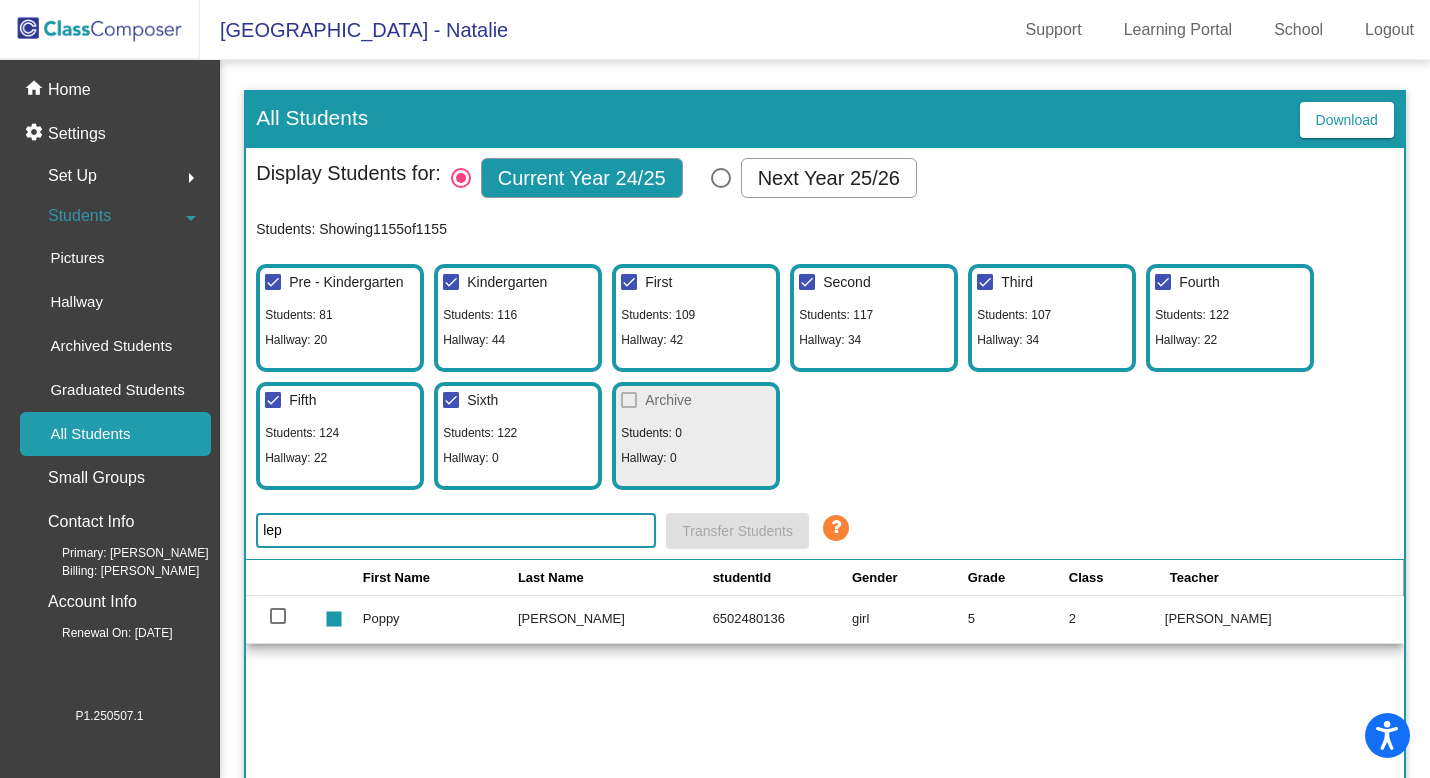 type on "lep" 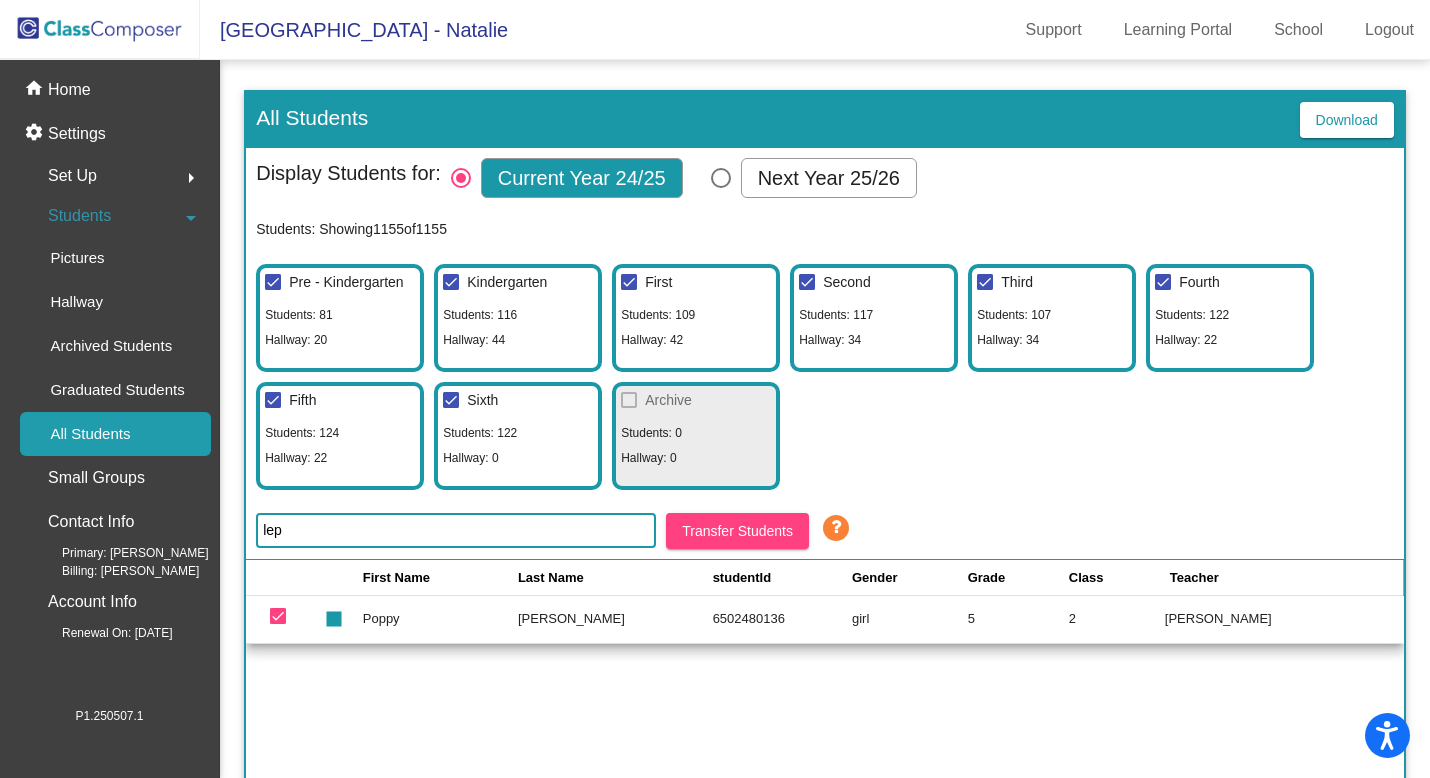 click on "Students" 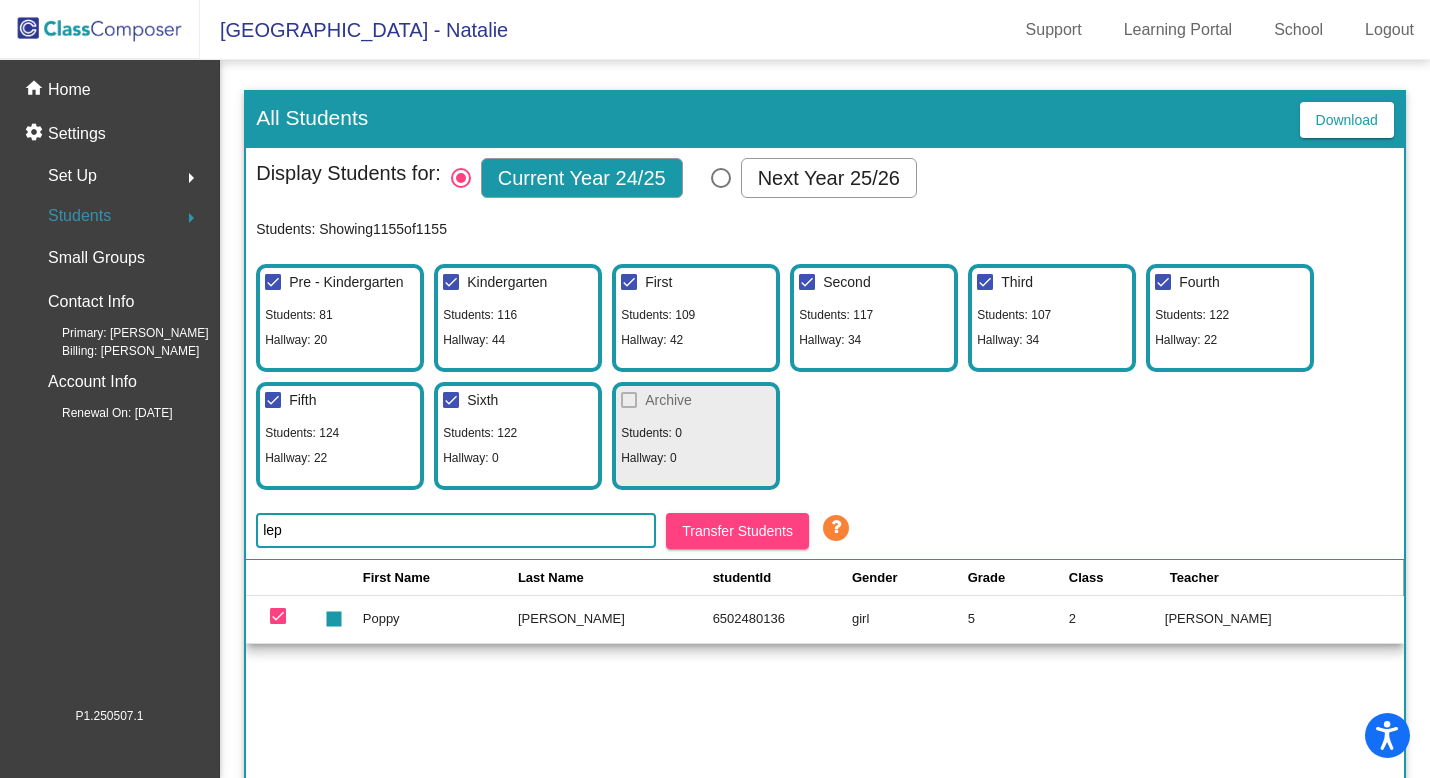 click on "Students" 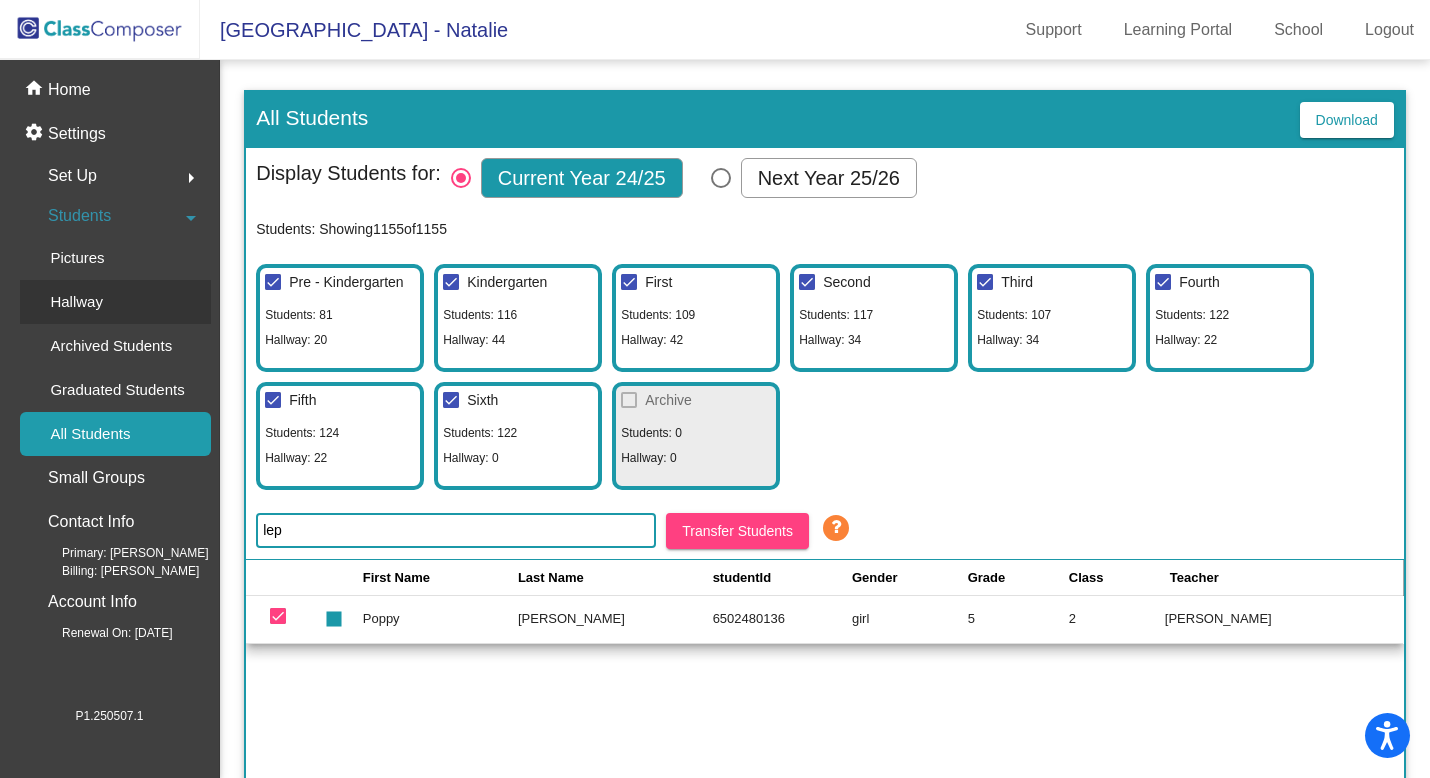 click on "Hallway" 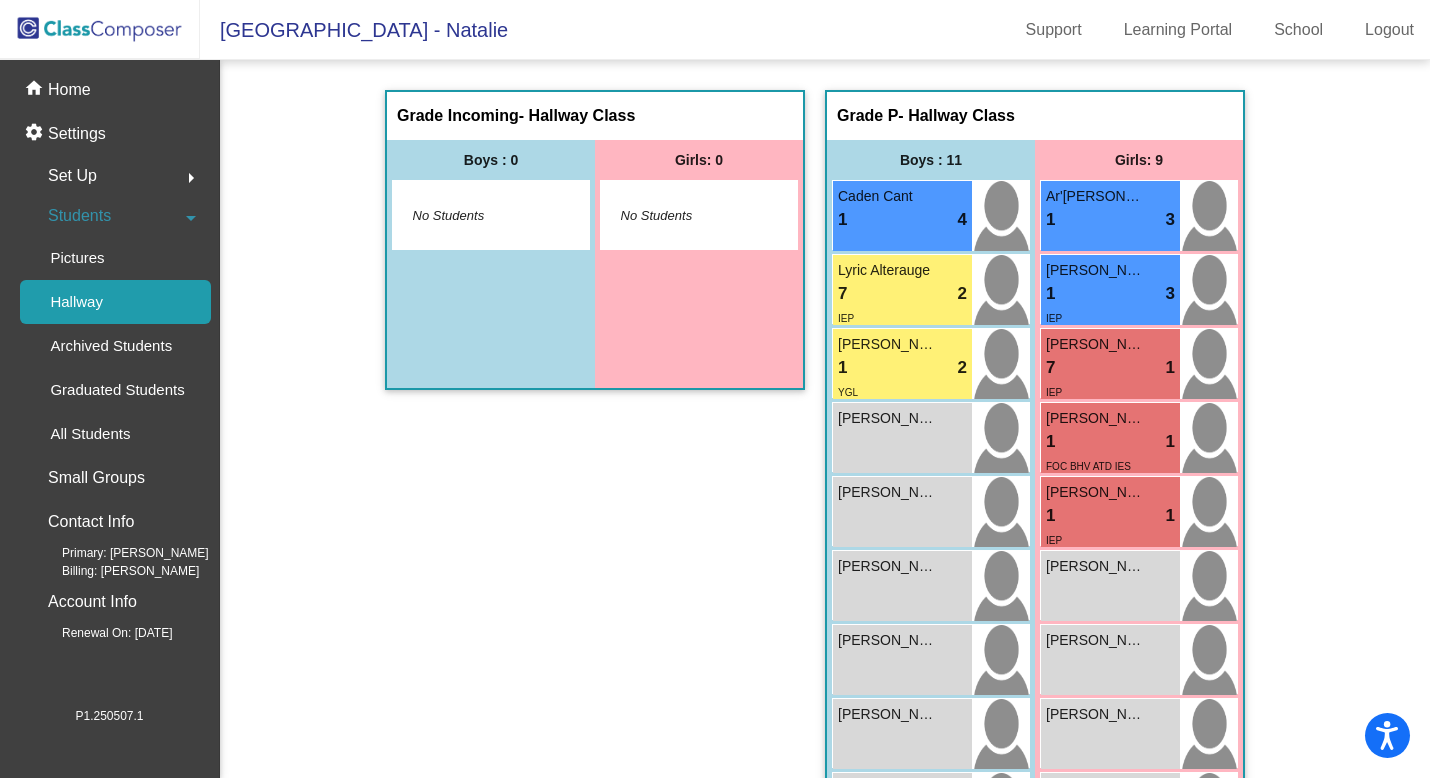 click on "Students" 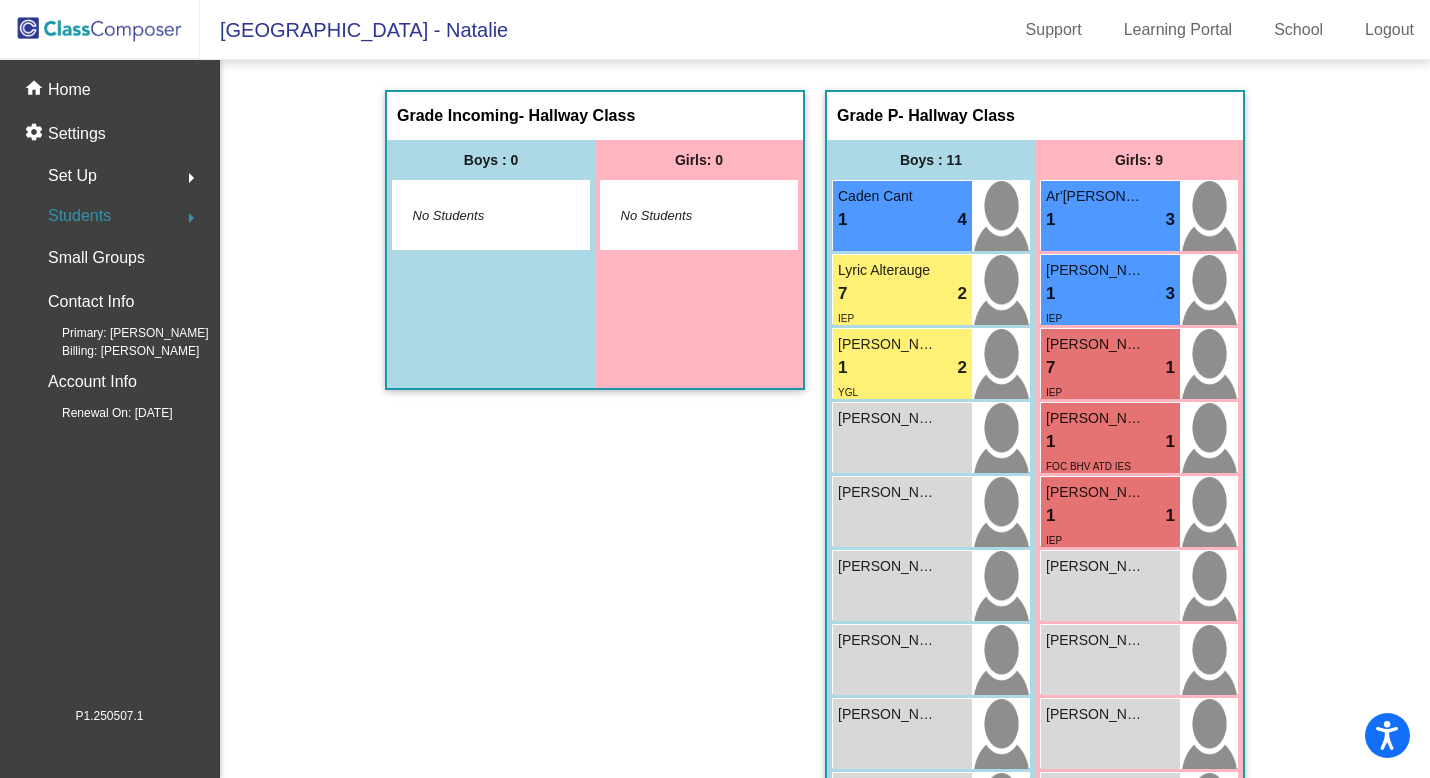 click on "arrow_right" 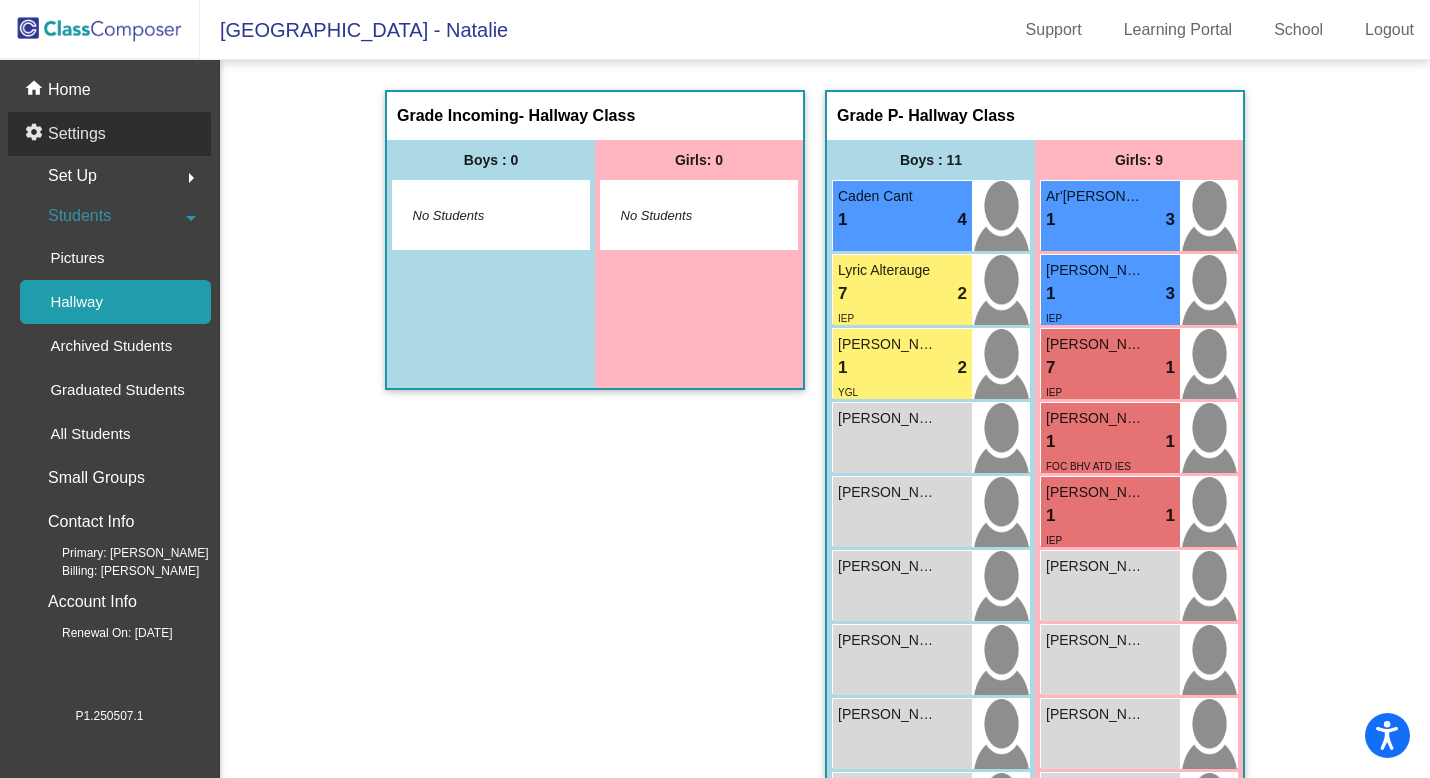 click on "Settings" 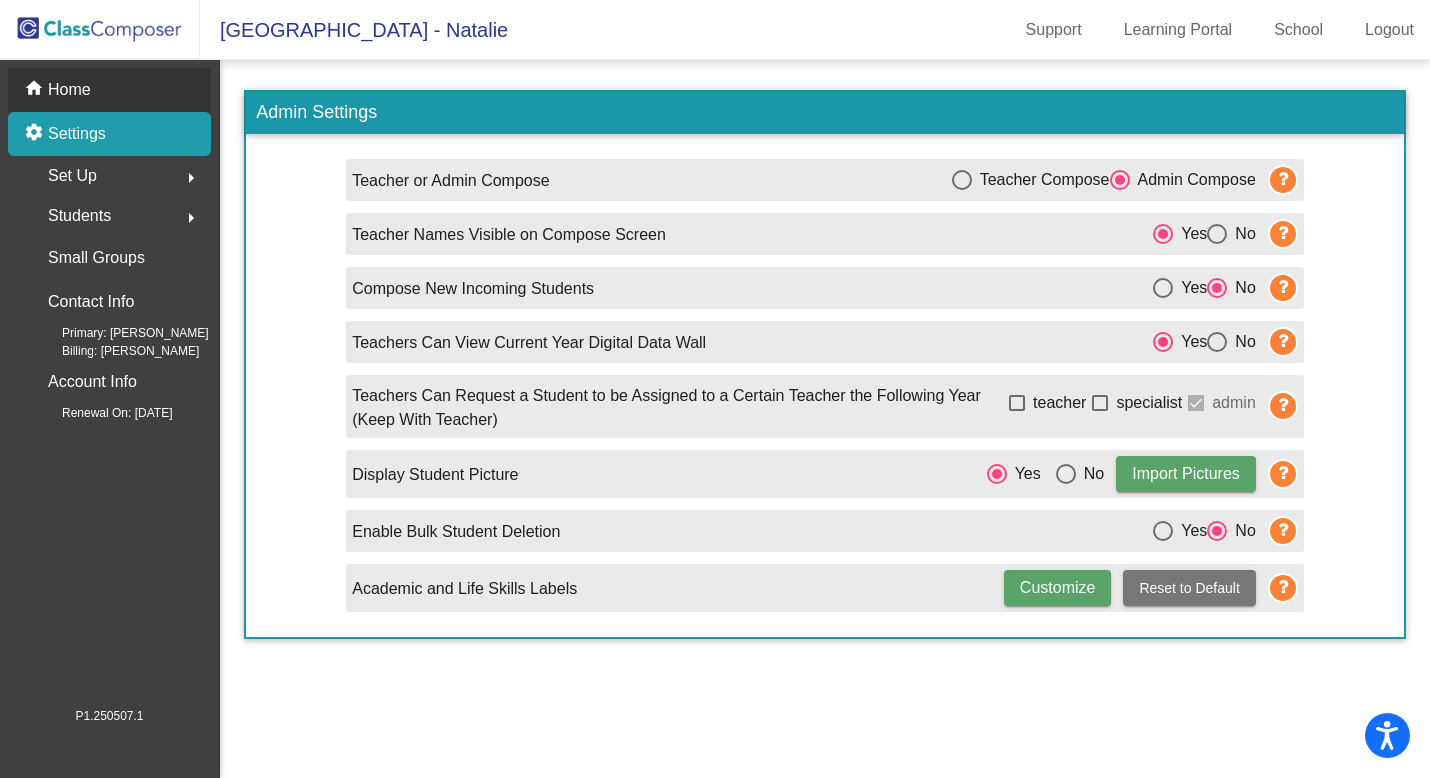 click on "Home" 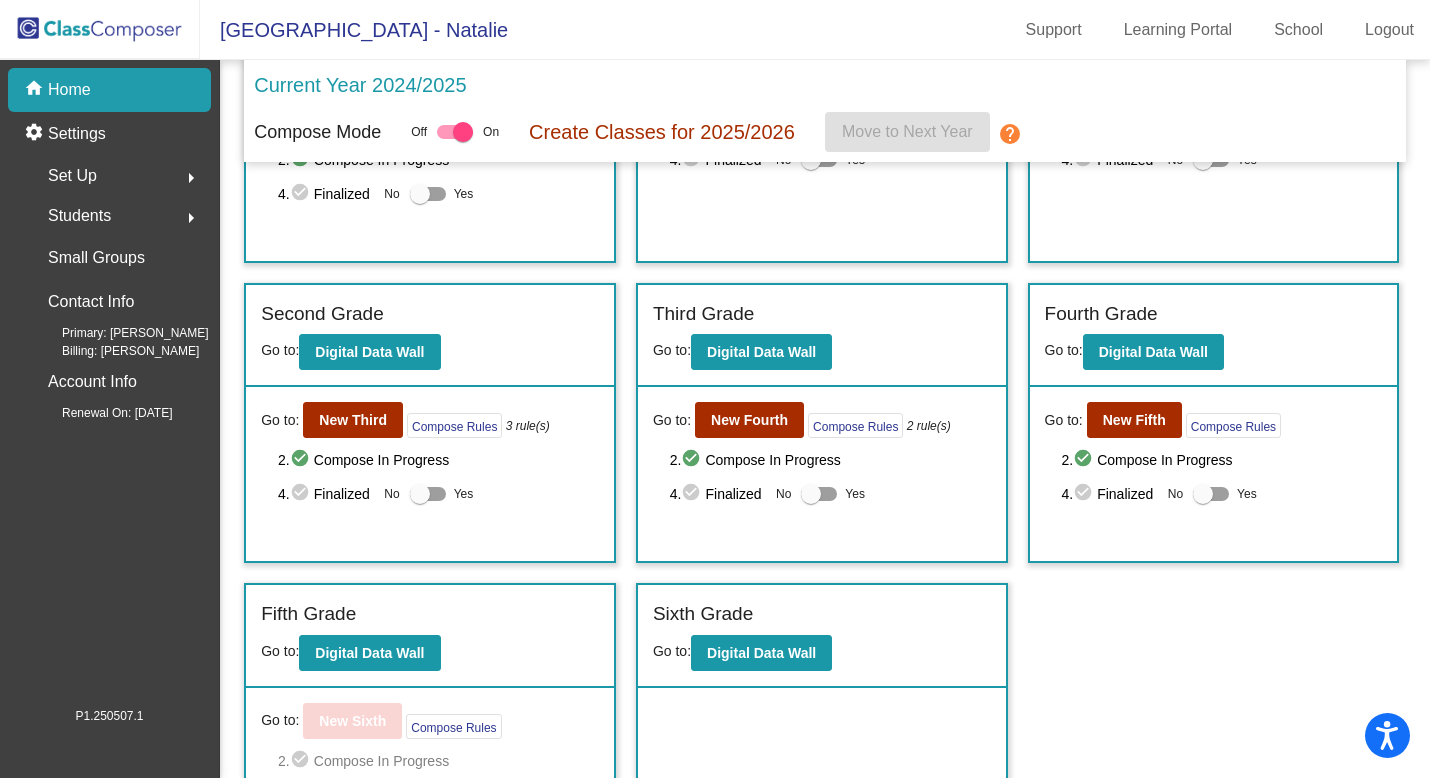 scroll, scrollTop: 312, scrollLeft: 0, axis: vertical 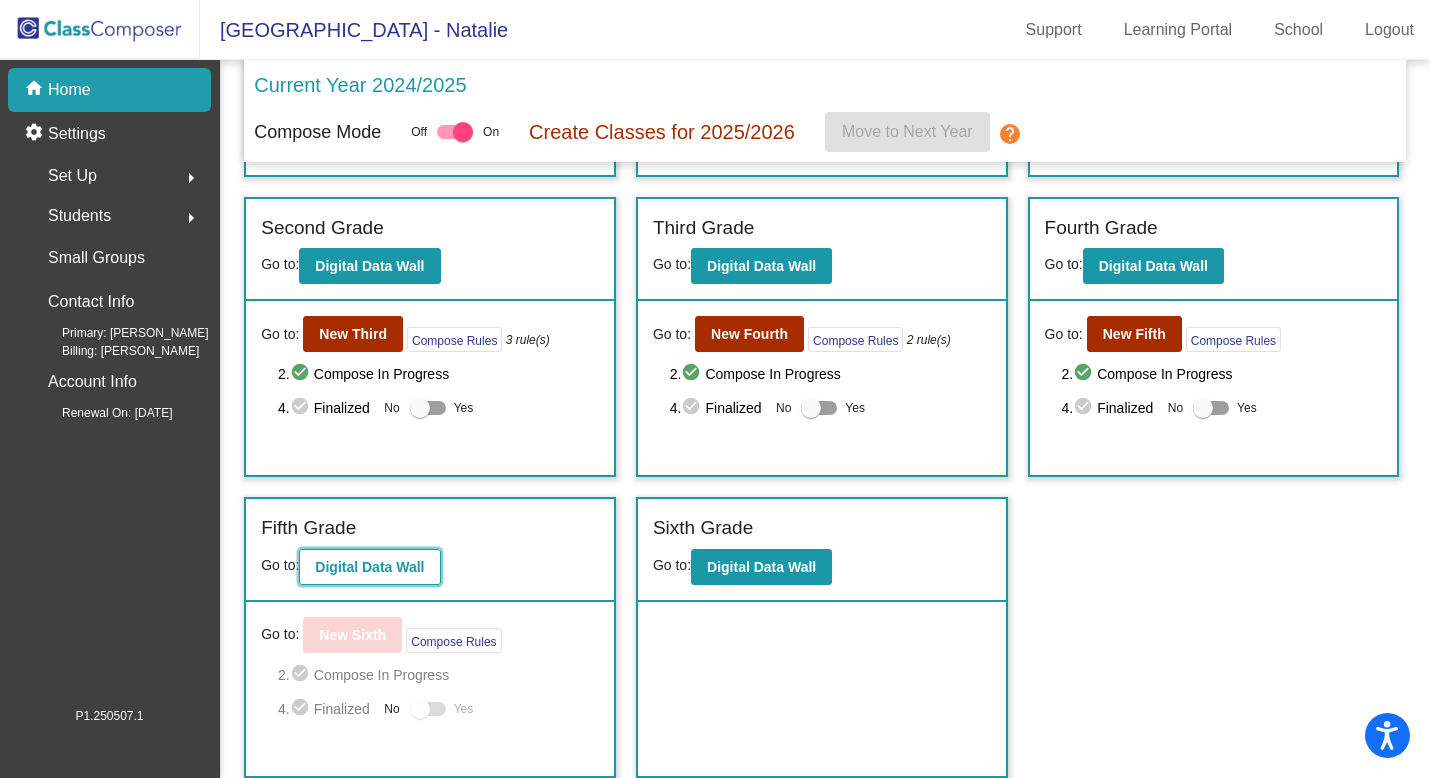 click on "Digital Data Wall" 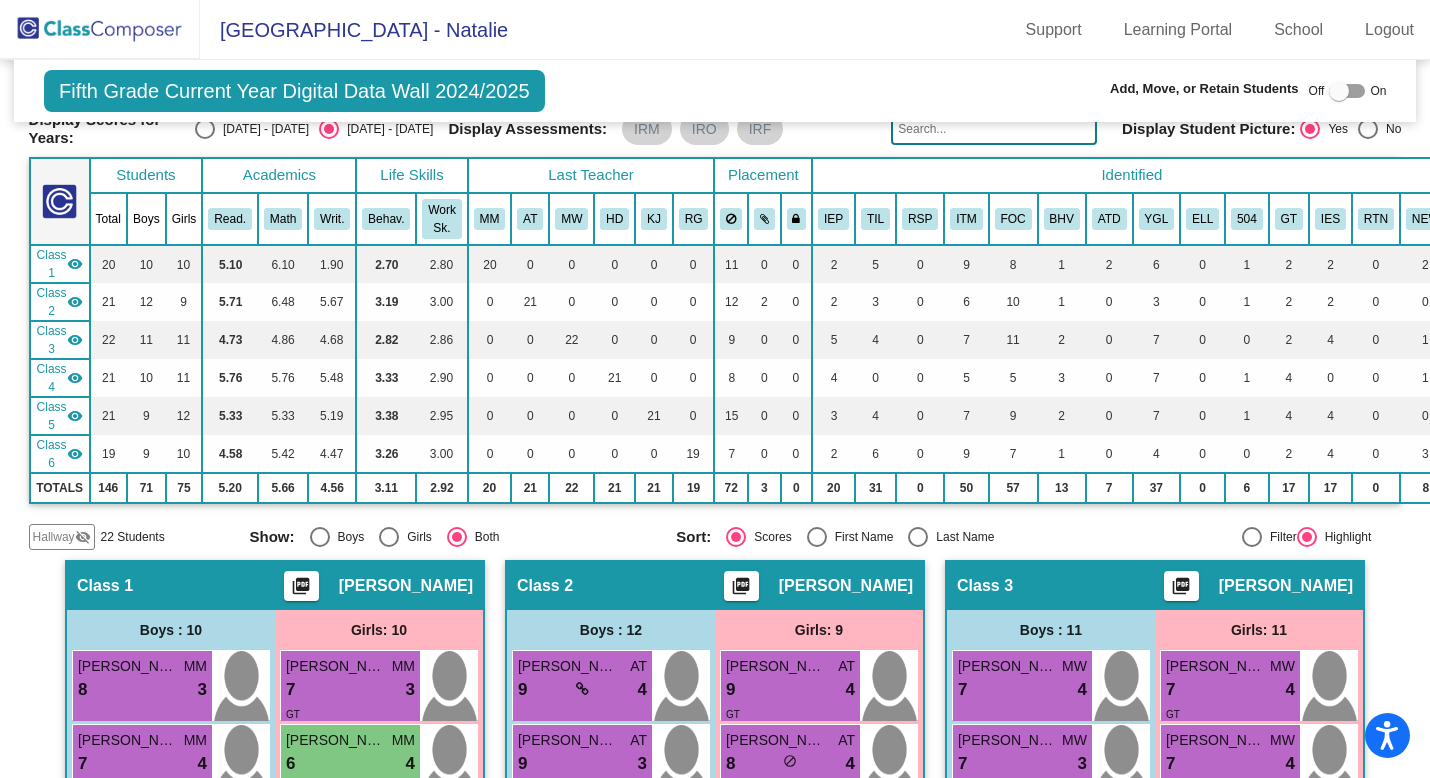 scroll, scrollTop: 0, scrollLeft: 0, axis: both 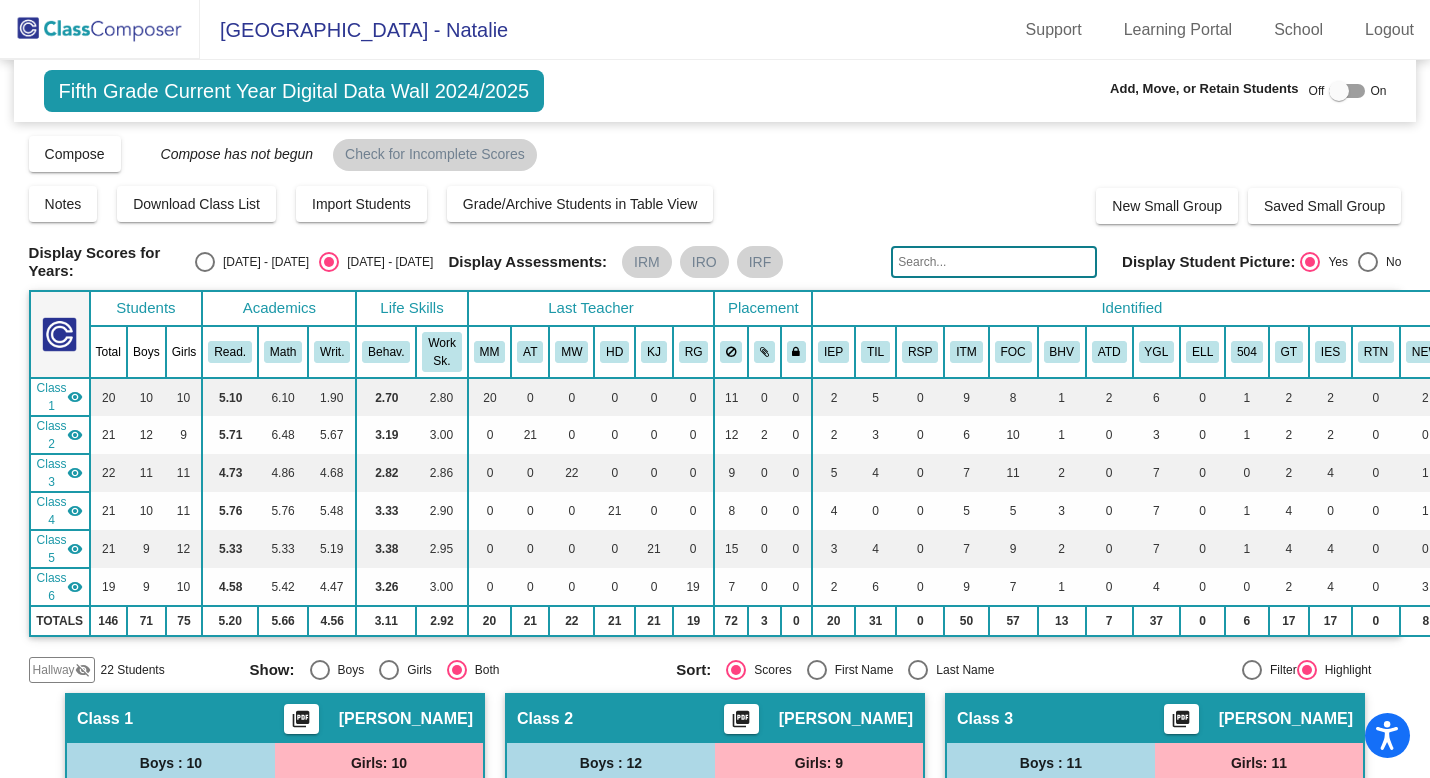 click on "Hallway" 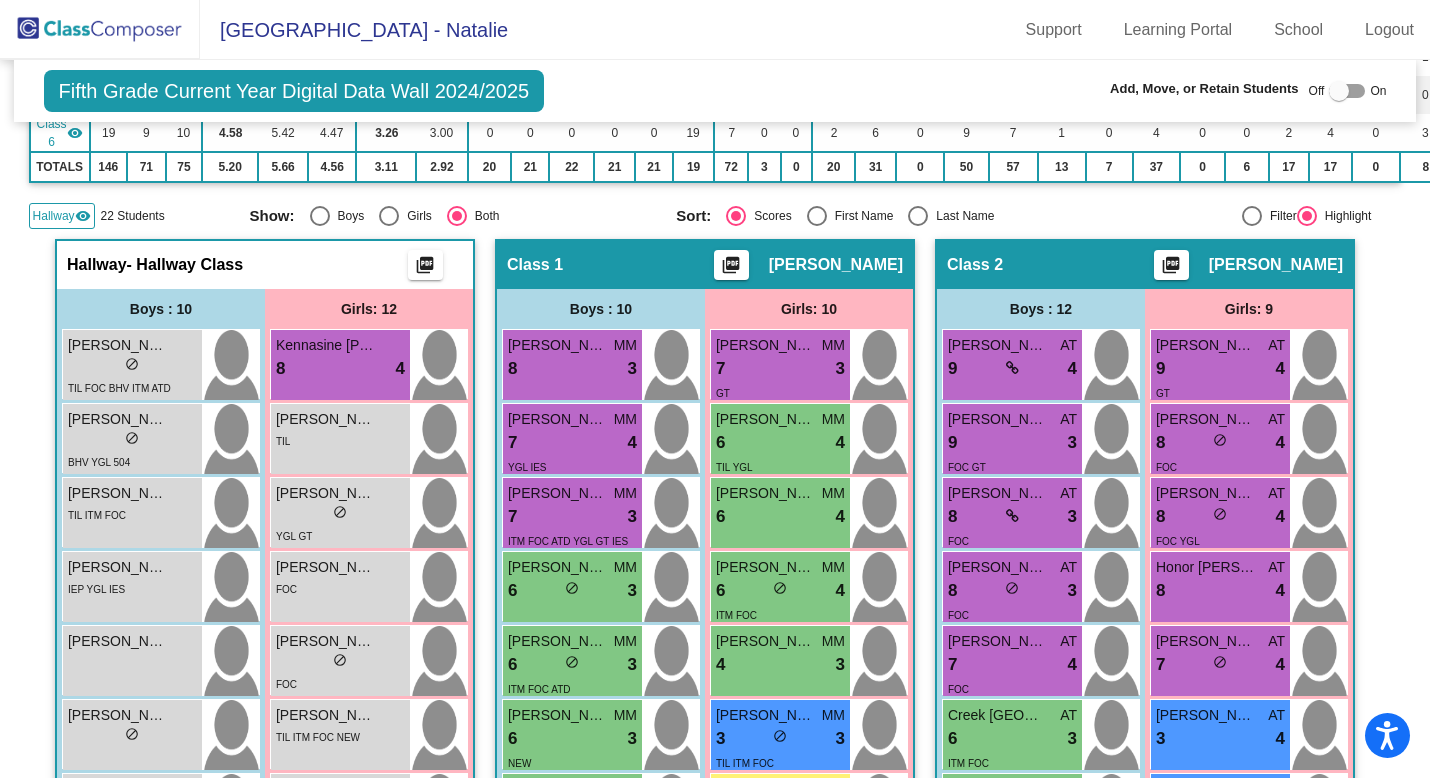 scroll, scrollTop: 784, scrollLeft: 0, axis: vertical 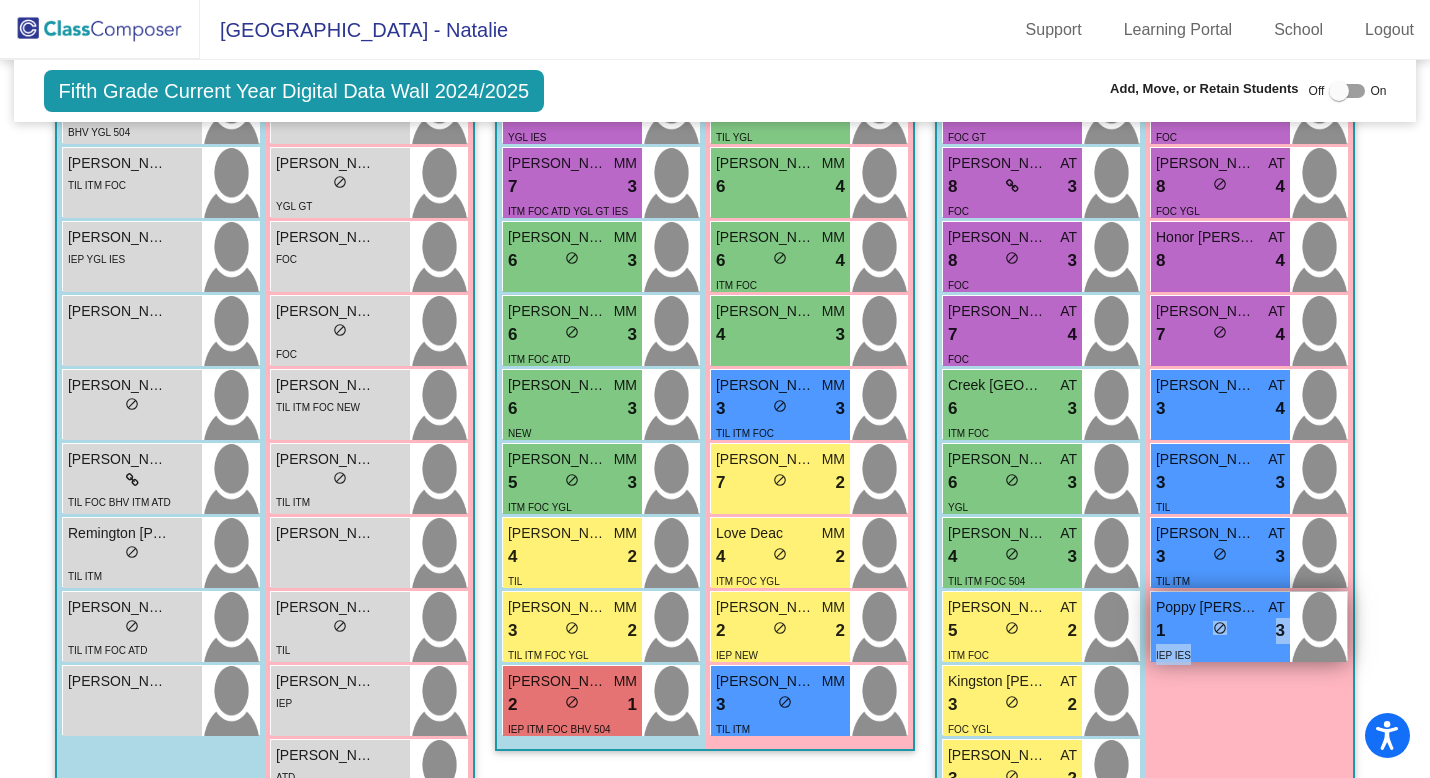 drag, startPoint x: 1196, startPoint y: 619, endPoint x: 1226, endPoint y: 656, distance: 47.63402 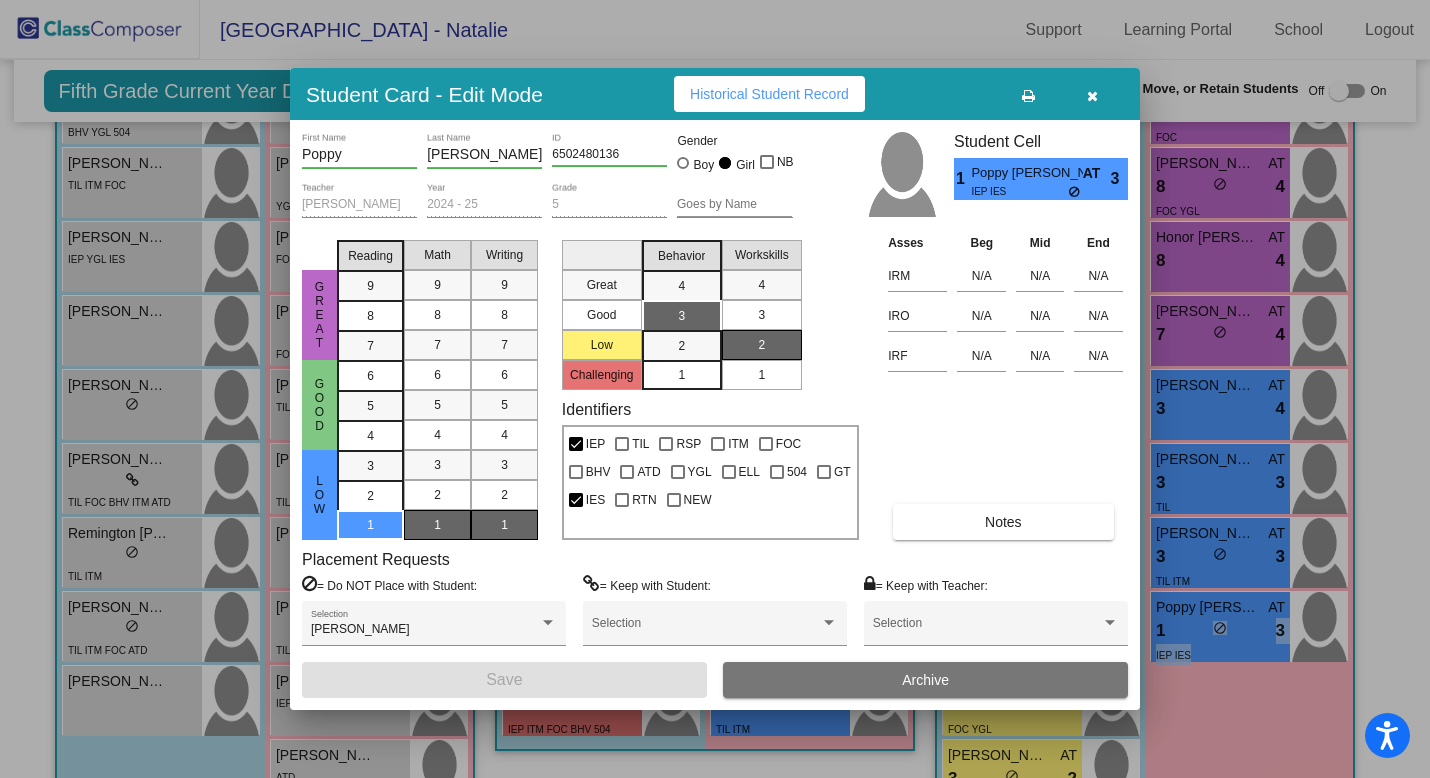 click at bounding box center [1092, 96] 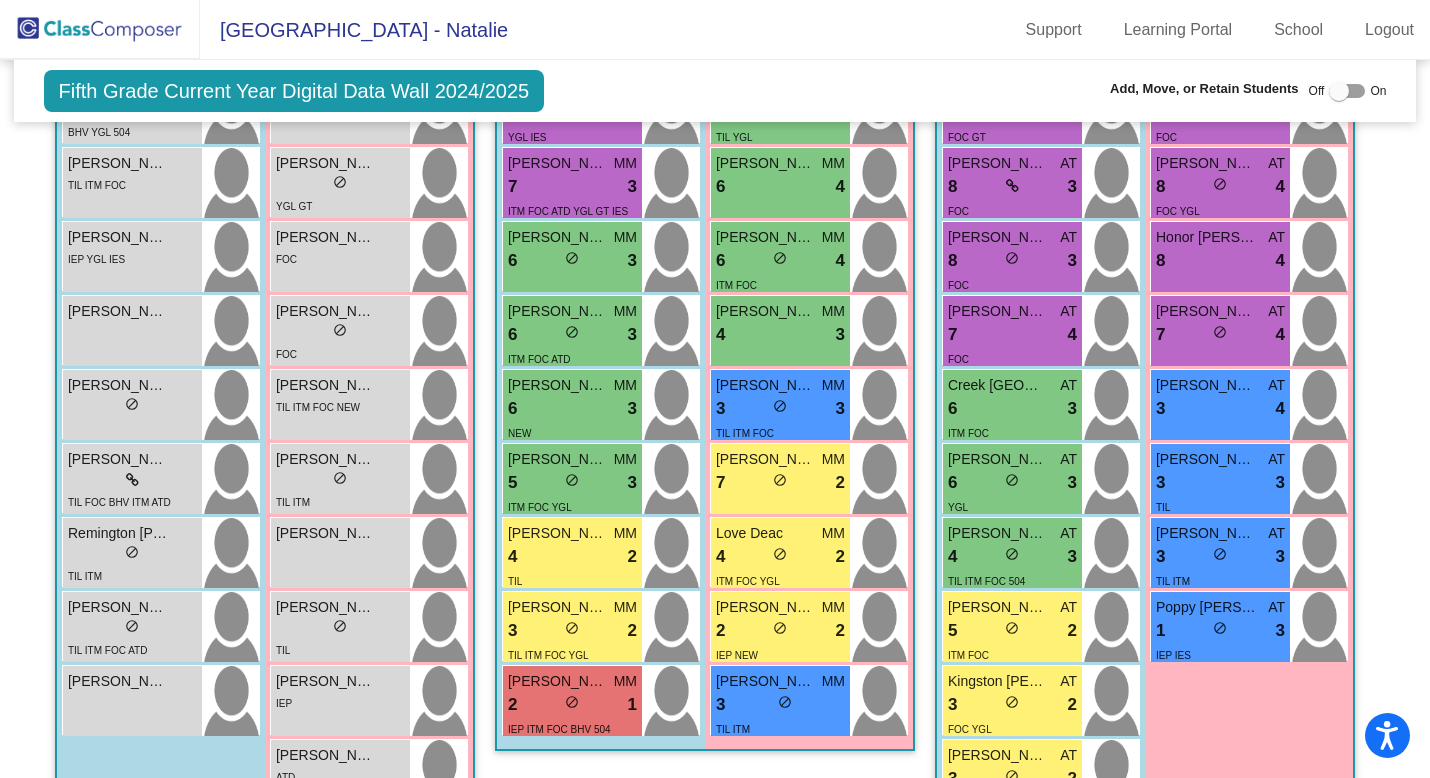 click at bounding box center (1347, 91) 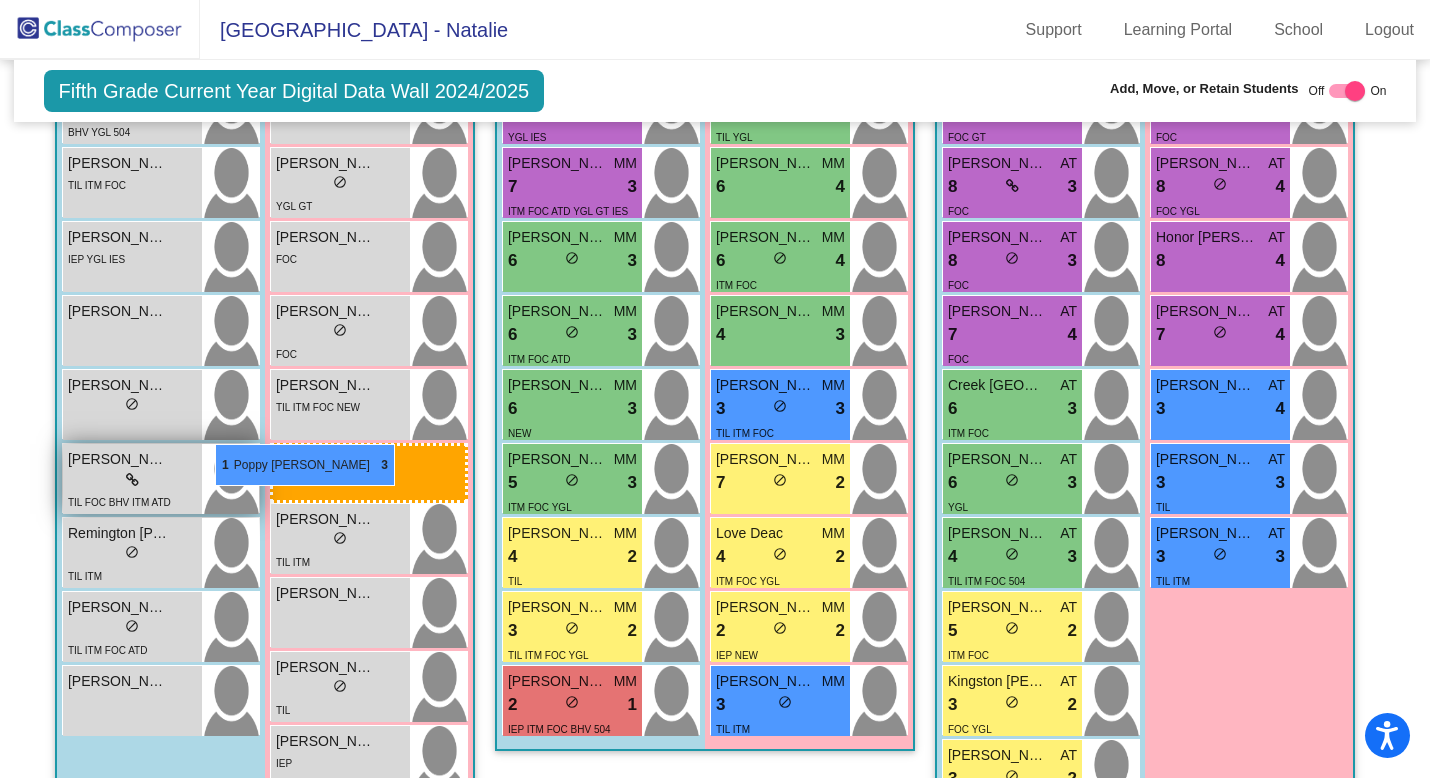 drag, startPoint x: 1189, startPoint y: 614, endPoint x: 215, endPoint y: 444, distance: 988.7244 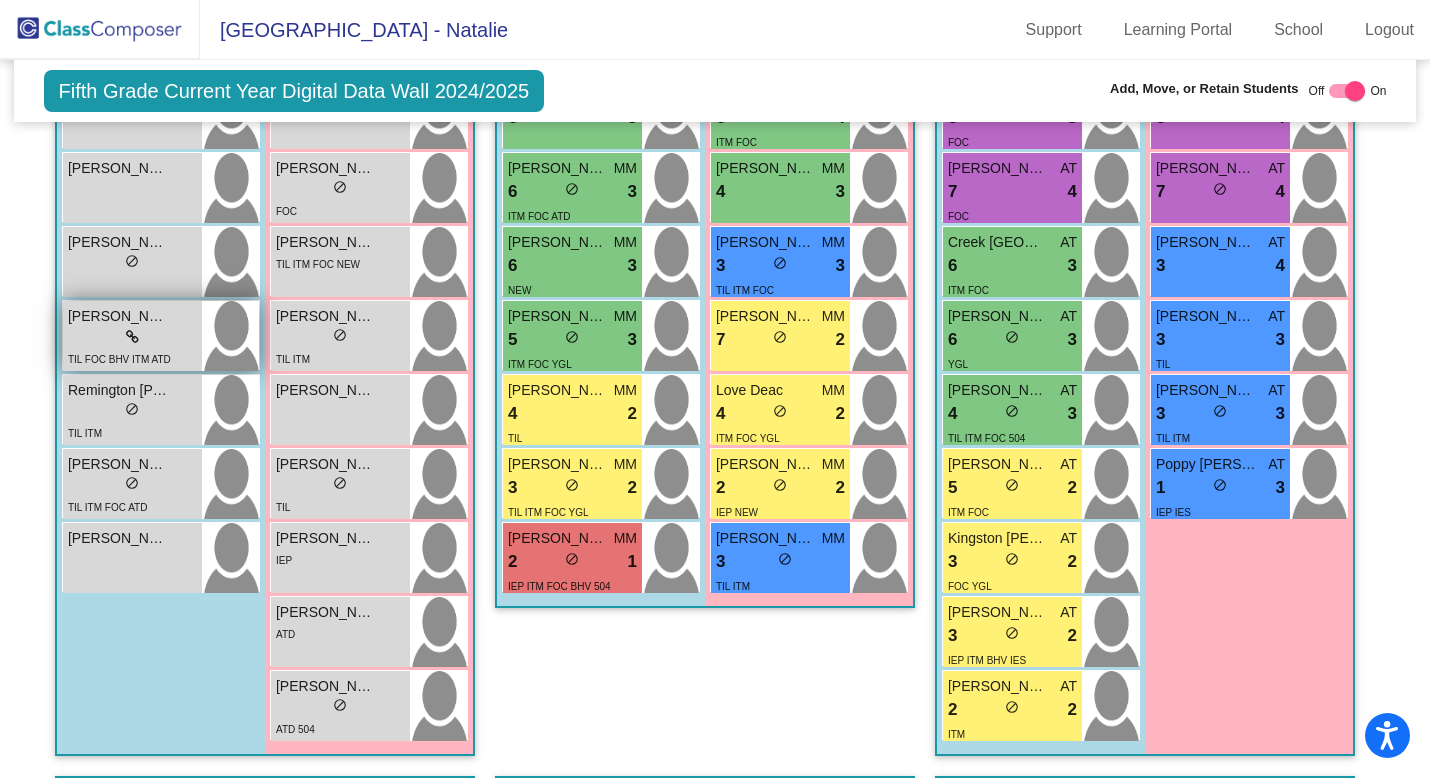 scroll, scrollTop: 966, scrollLeft: 0, axis: vertical 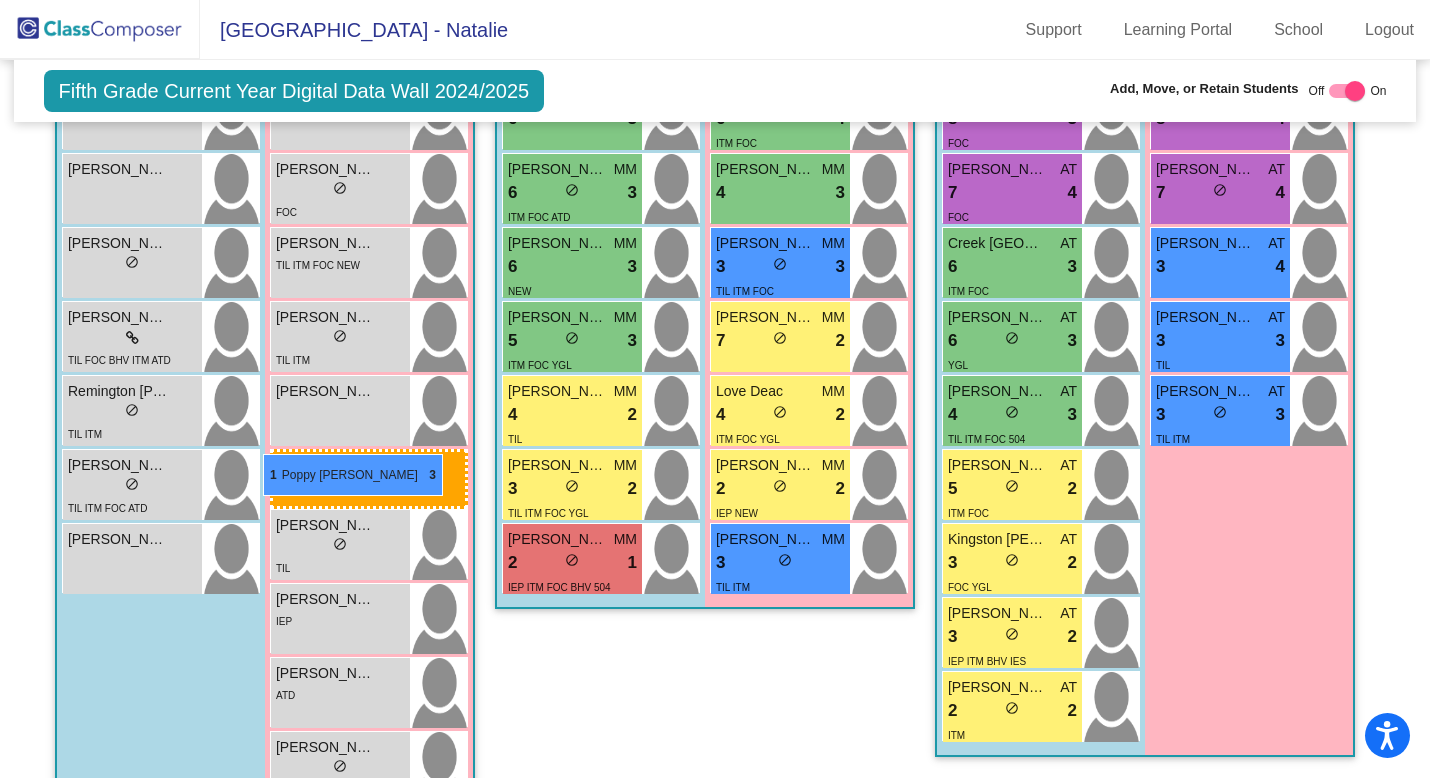 drag, startPoint x: 1222, startPoint y: 492, endPoint x: 263, endPoint y: 450, distance: 959.91925 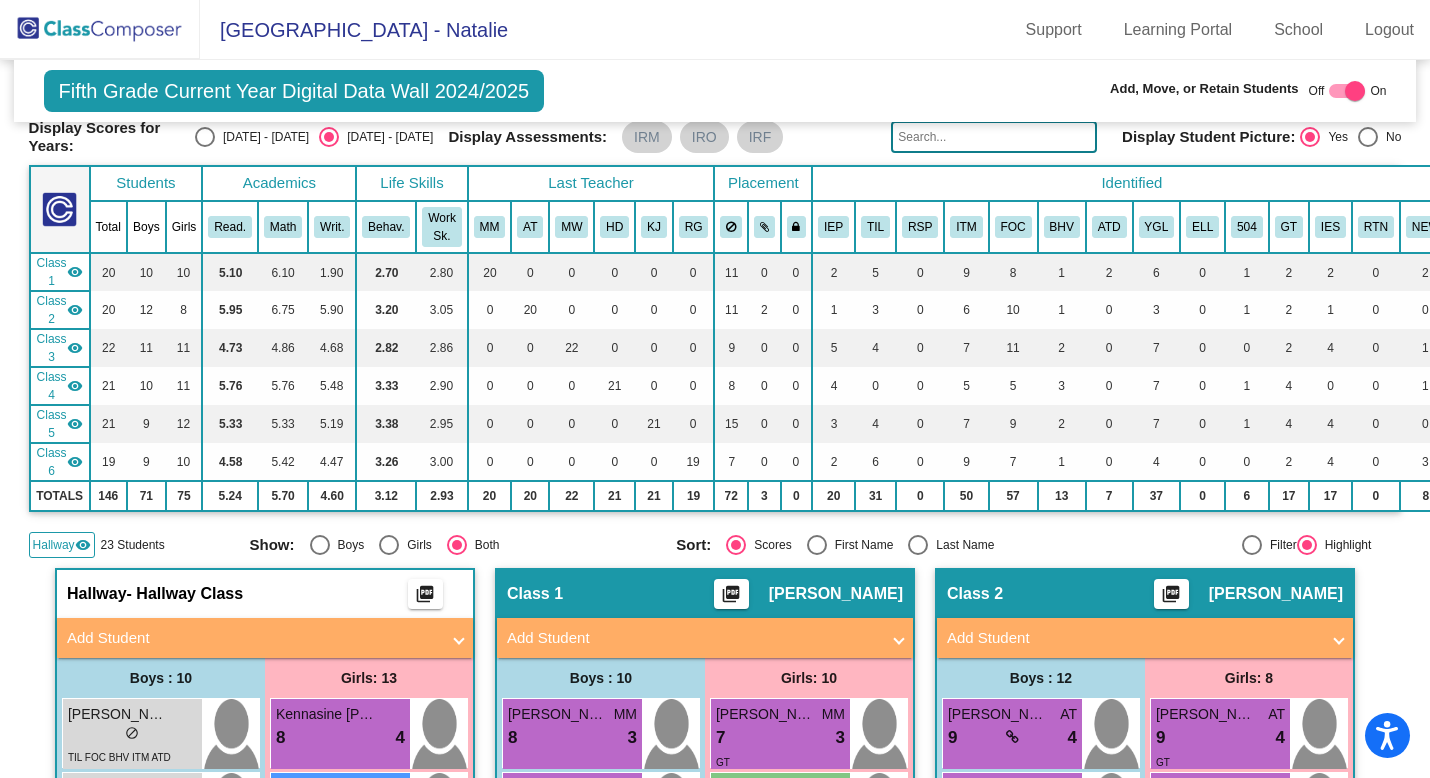 scroll, scrollTop: 0, scrollLeft: 0, axis: both 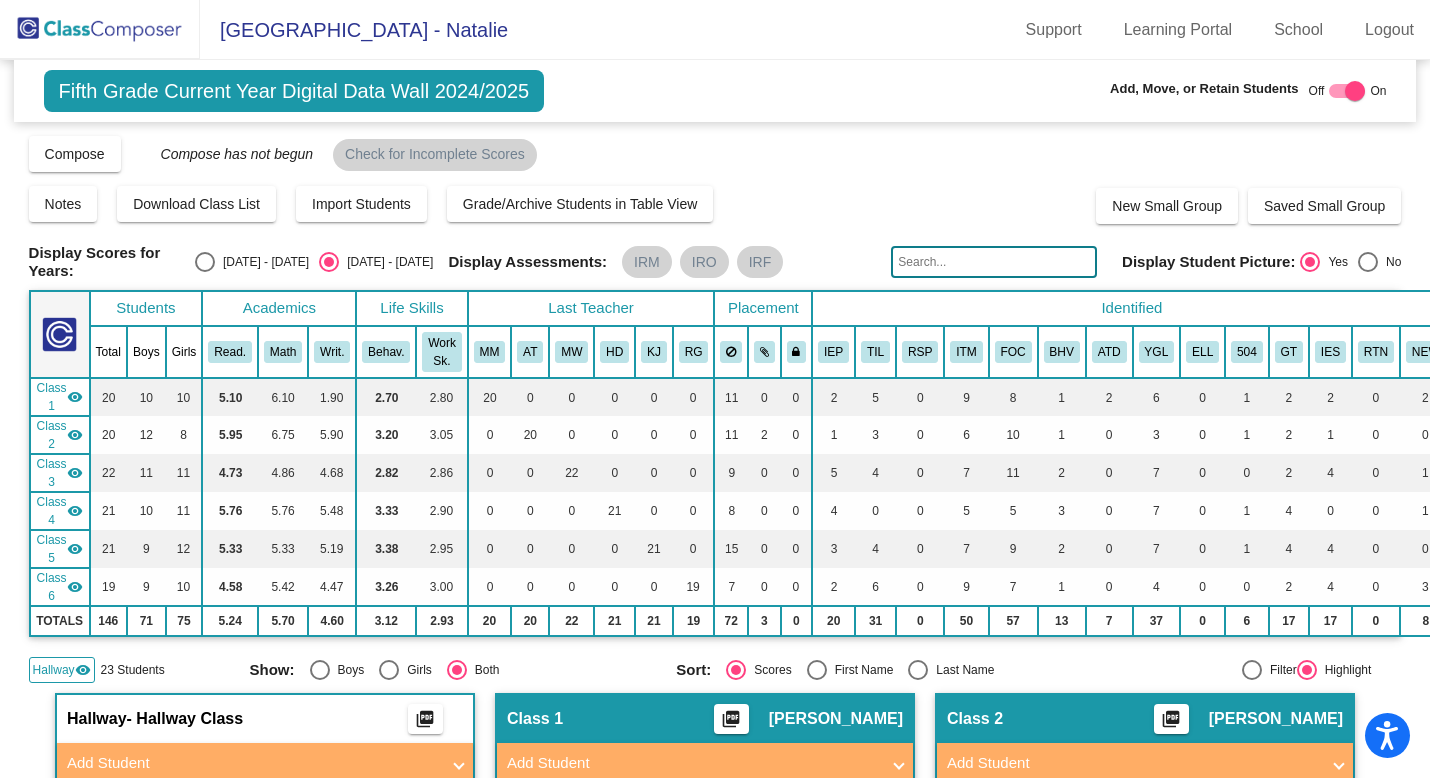 click 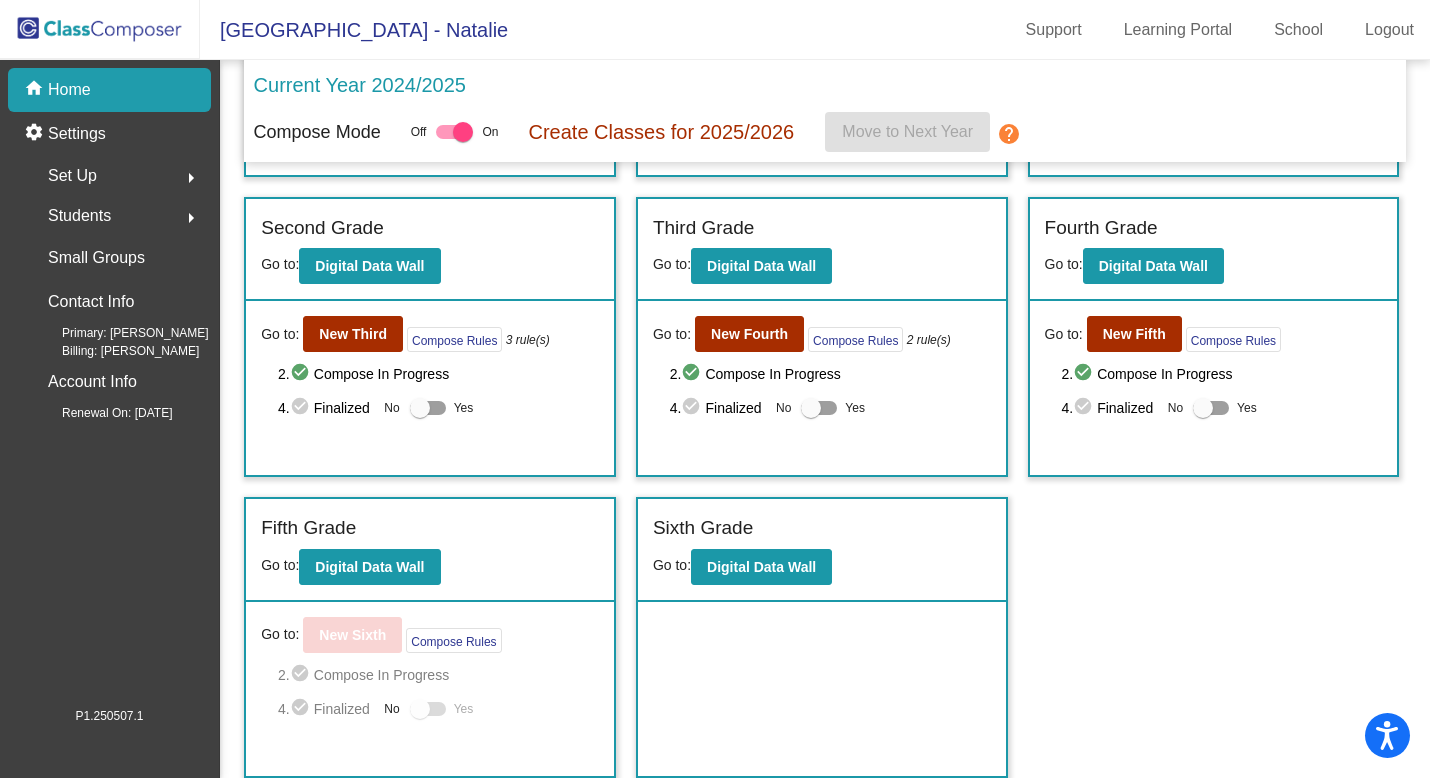 scroll, scrollTop: 307, scrollLeft: 0, axis: vertical 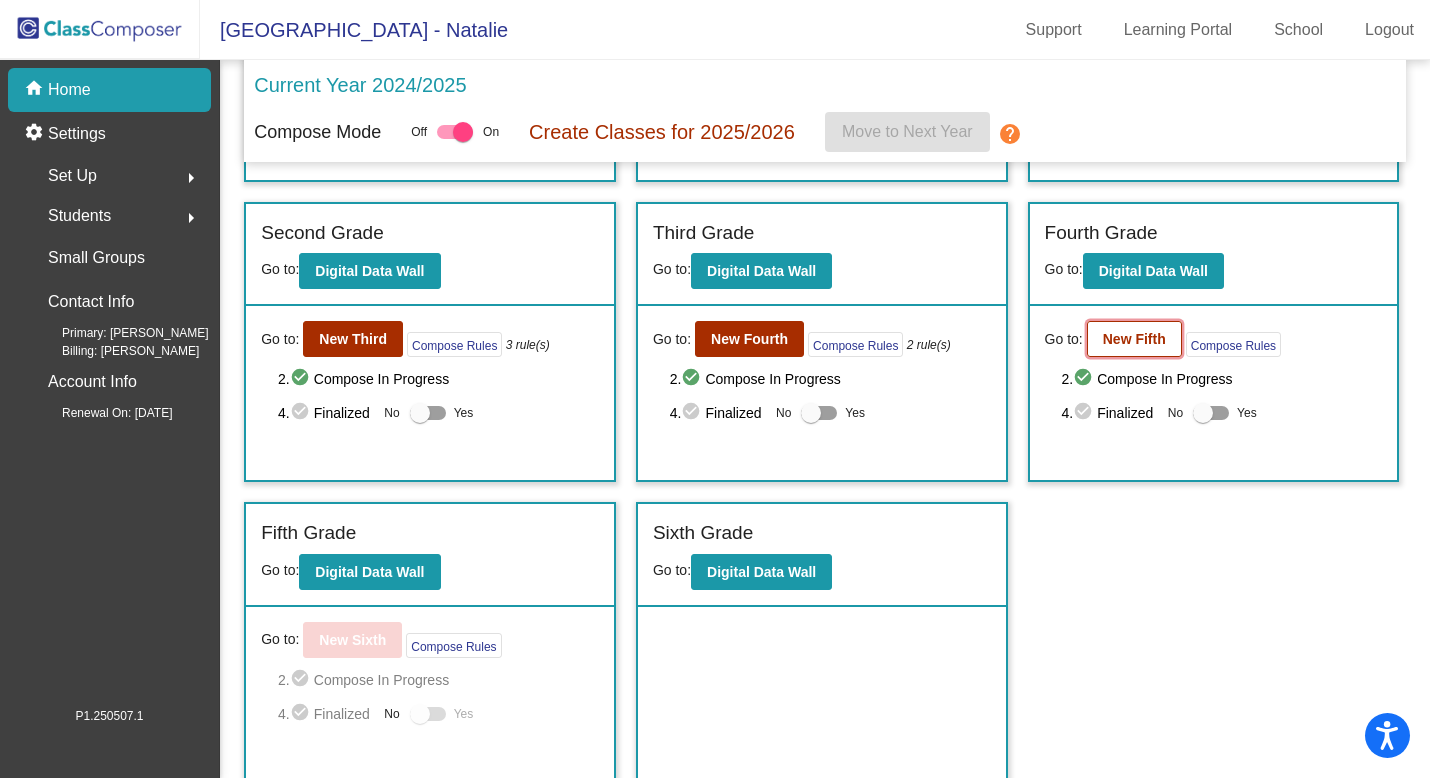 click on "New Fifth" 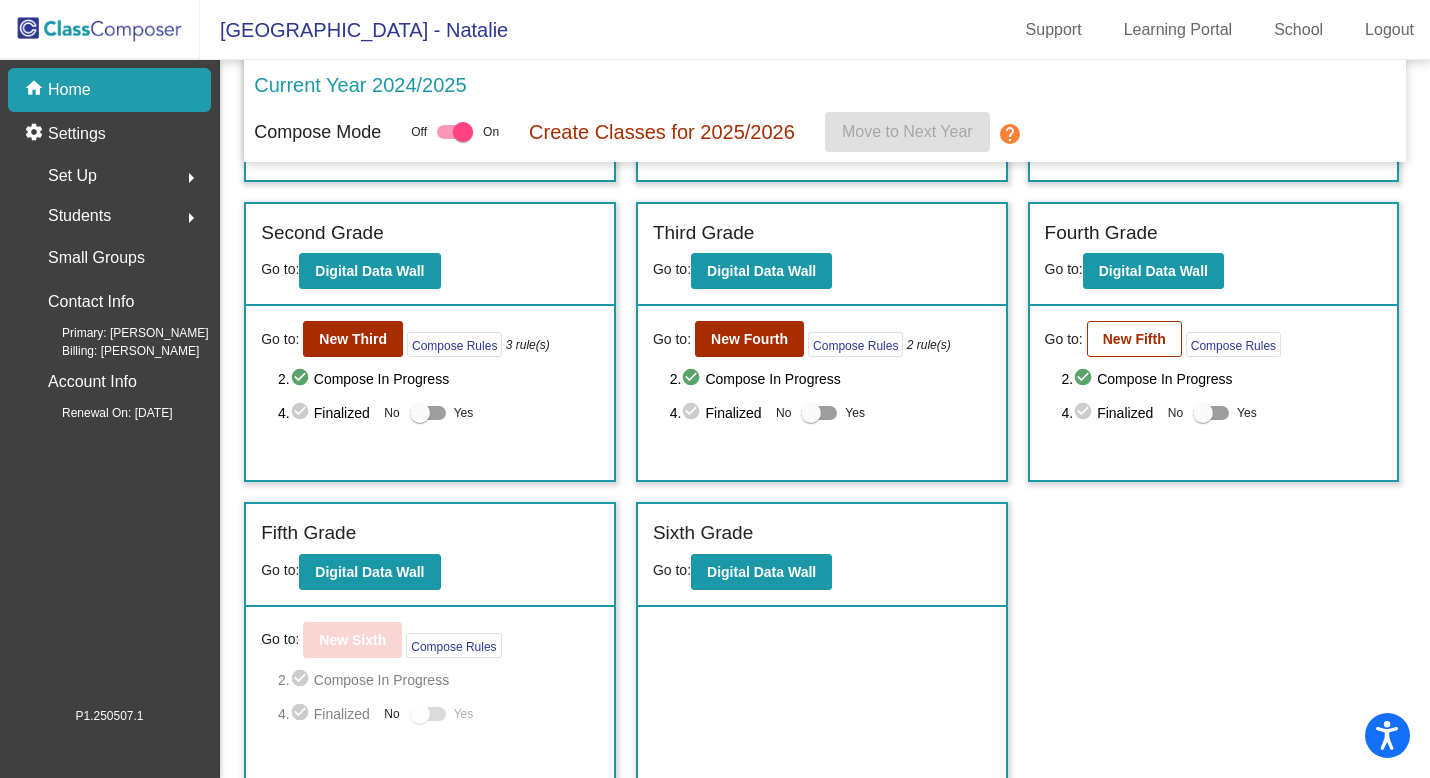 scroll, scrollTop: 0, scrollLeft: 0, axis: both 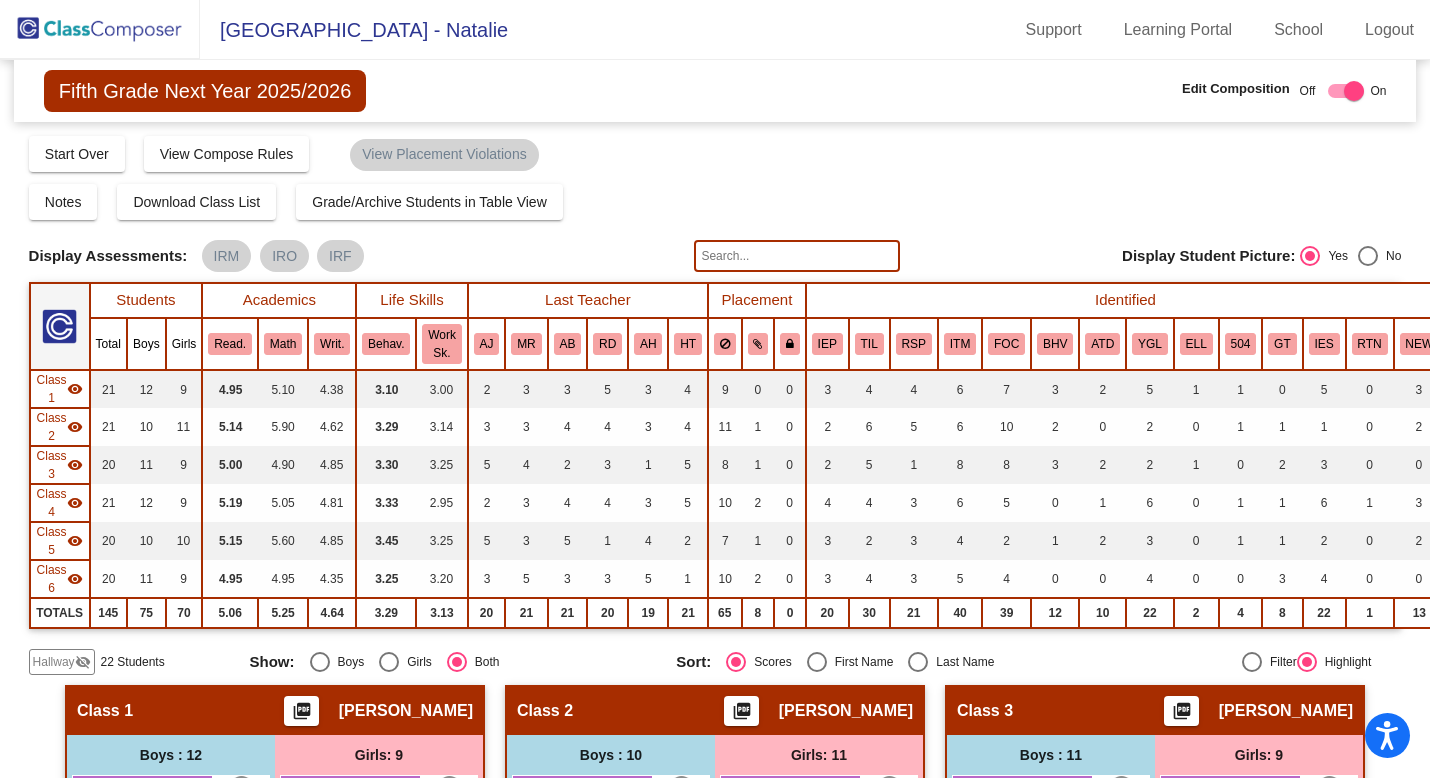 click 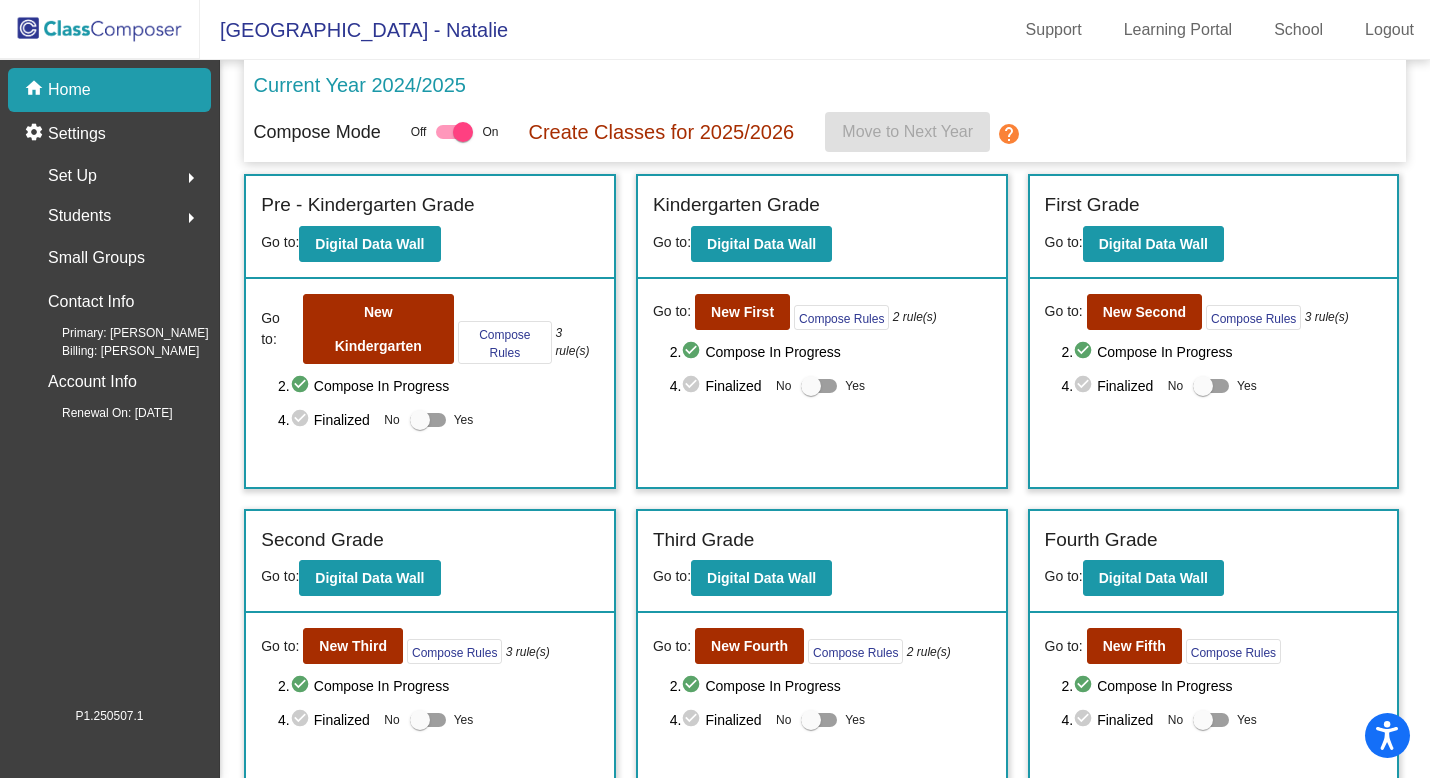 click on "Students  arrow_right" 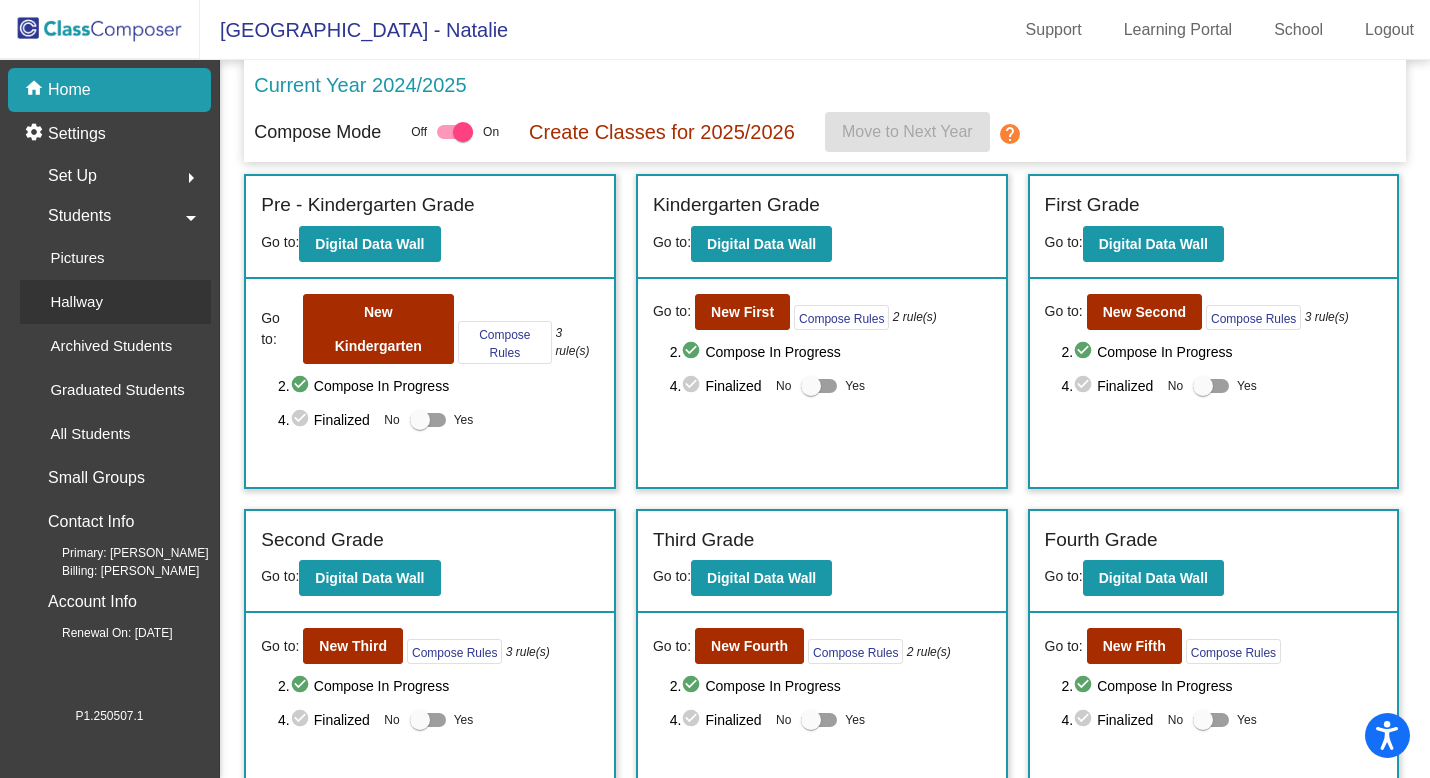 click on "Hallway" 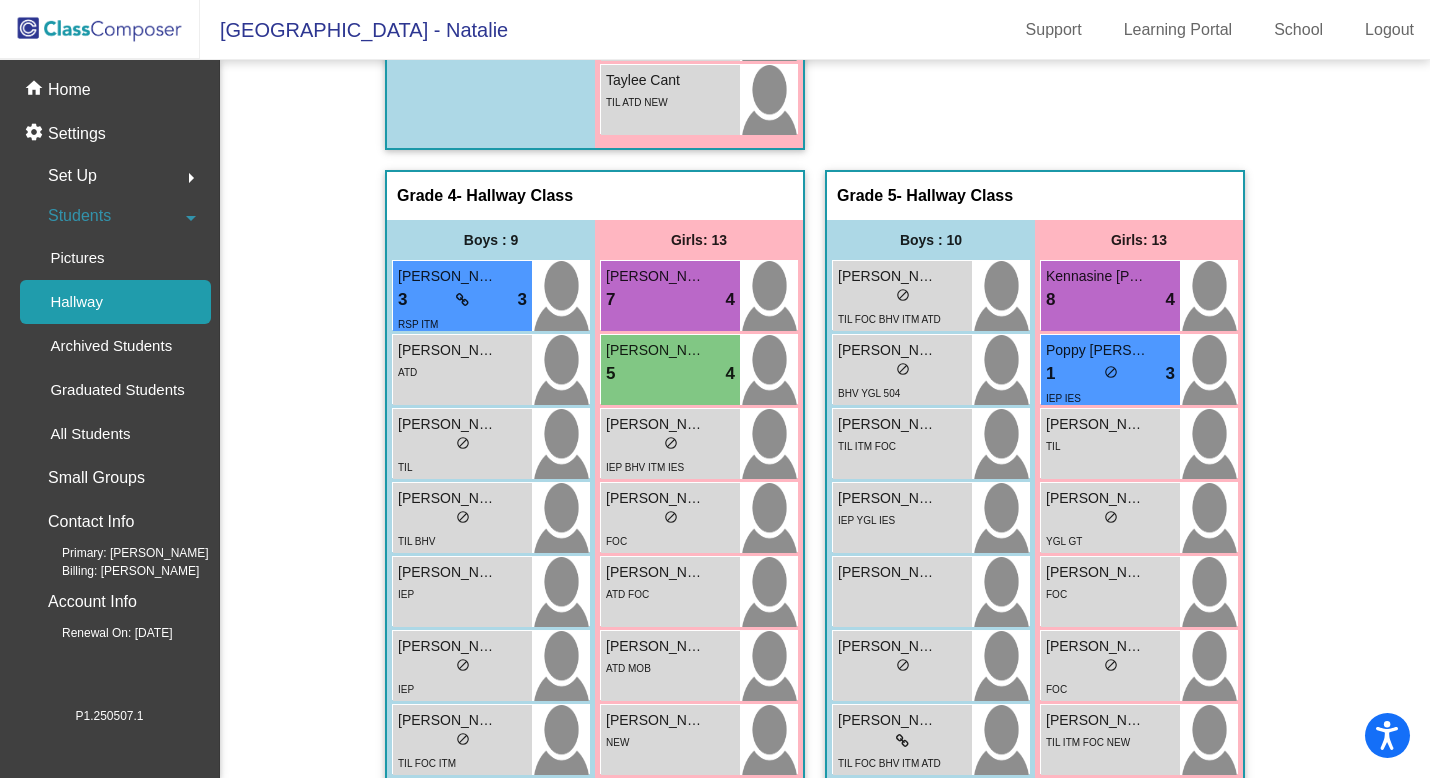 scroll, scrollTop: 4798, scrollLeft: 0, axis: vertical 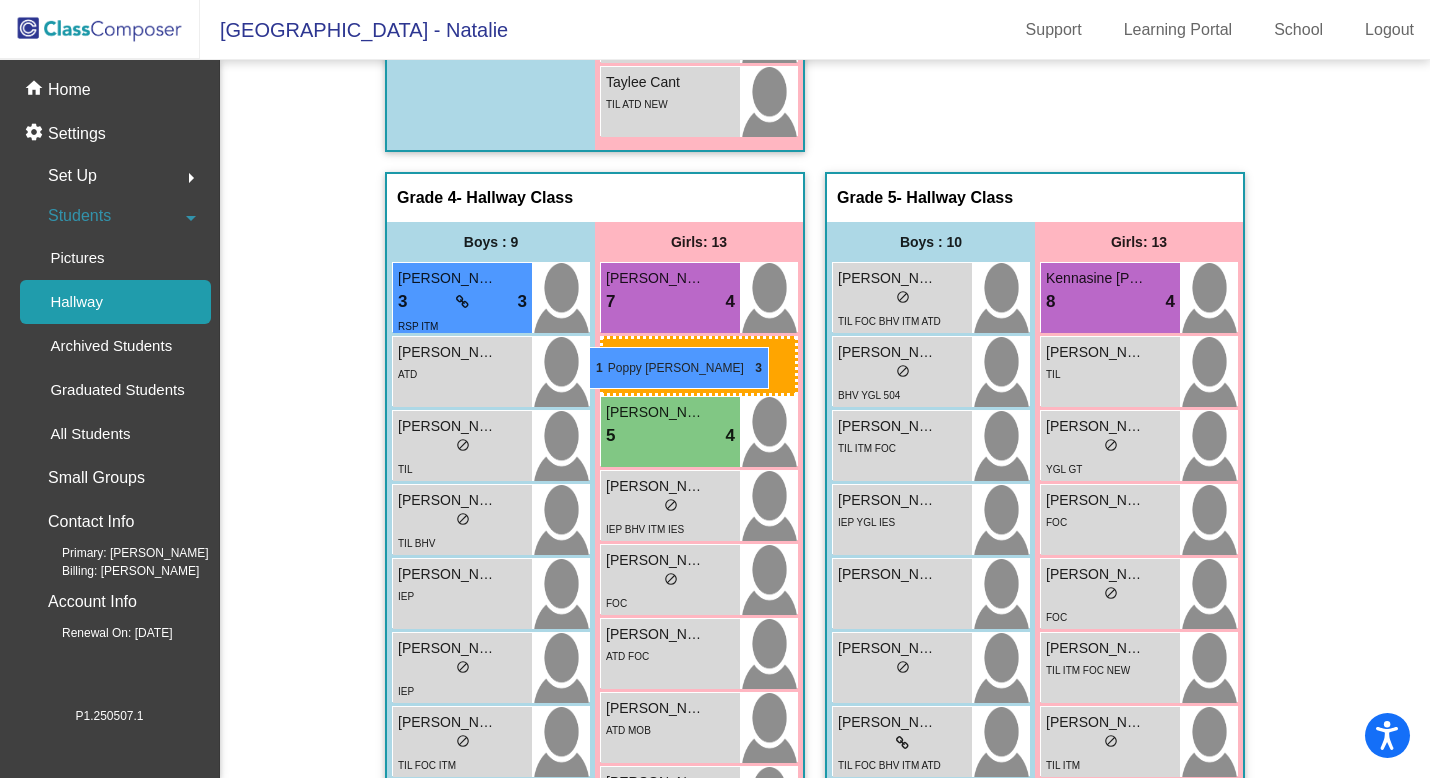 drag, startPoint x: 1100, startPoint y: 369, endPoint x: 589, endPoint y: 347, distance: 511.47336 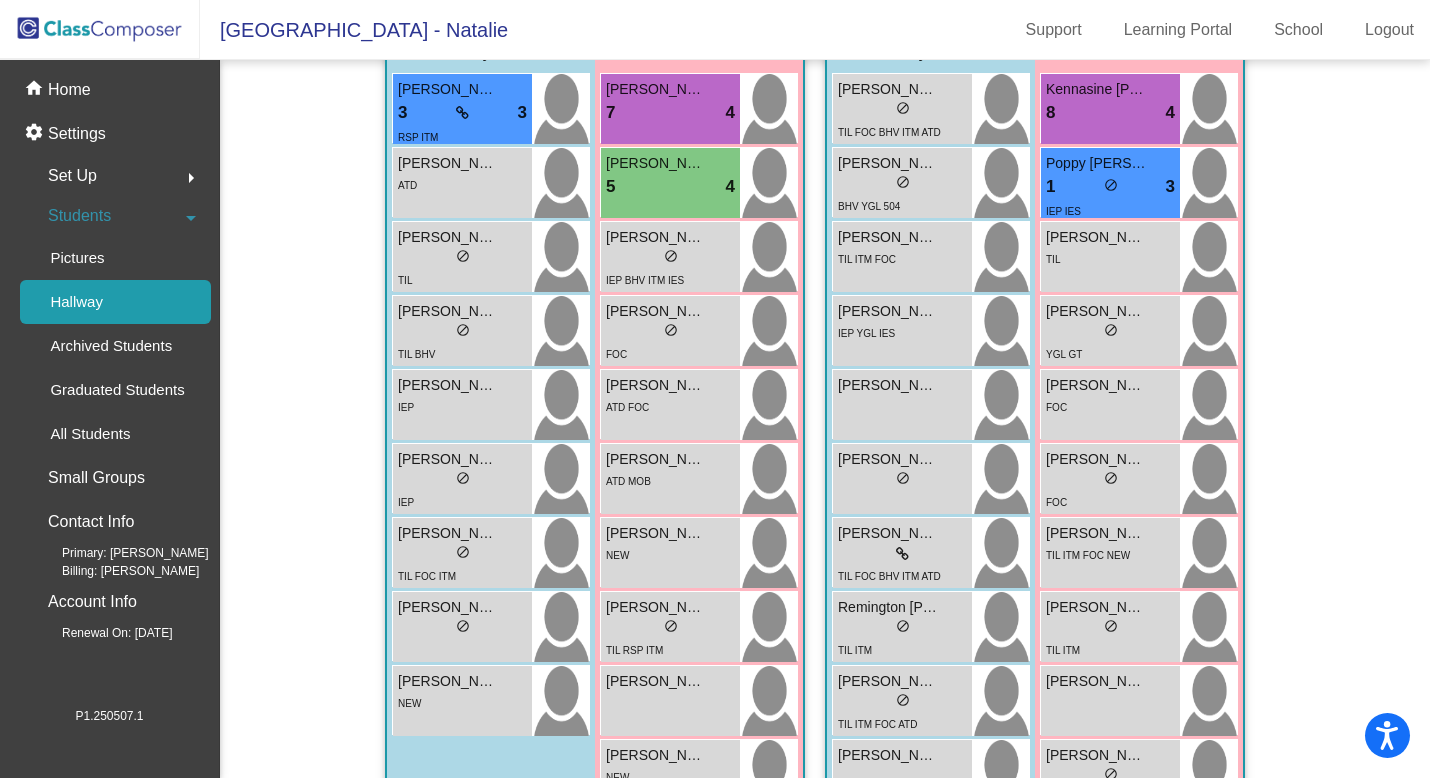 scroll, scrollTop: 4984, scrollLeft: 0, axis: vertical 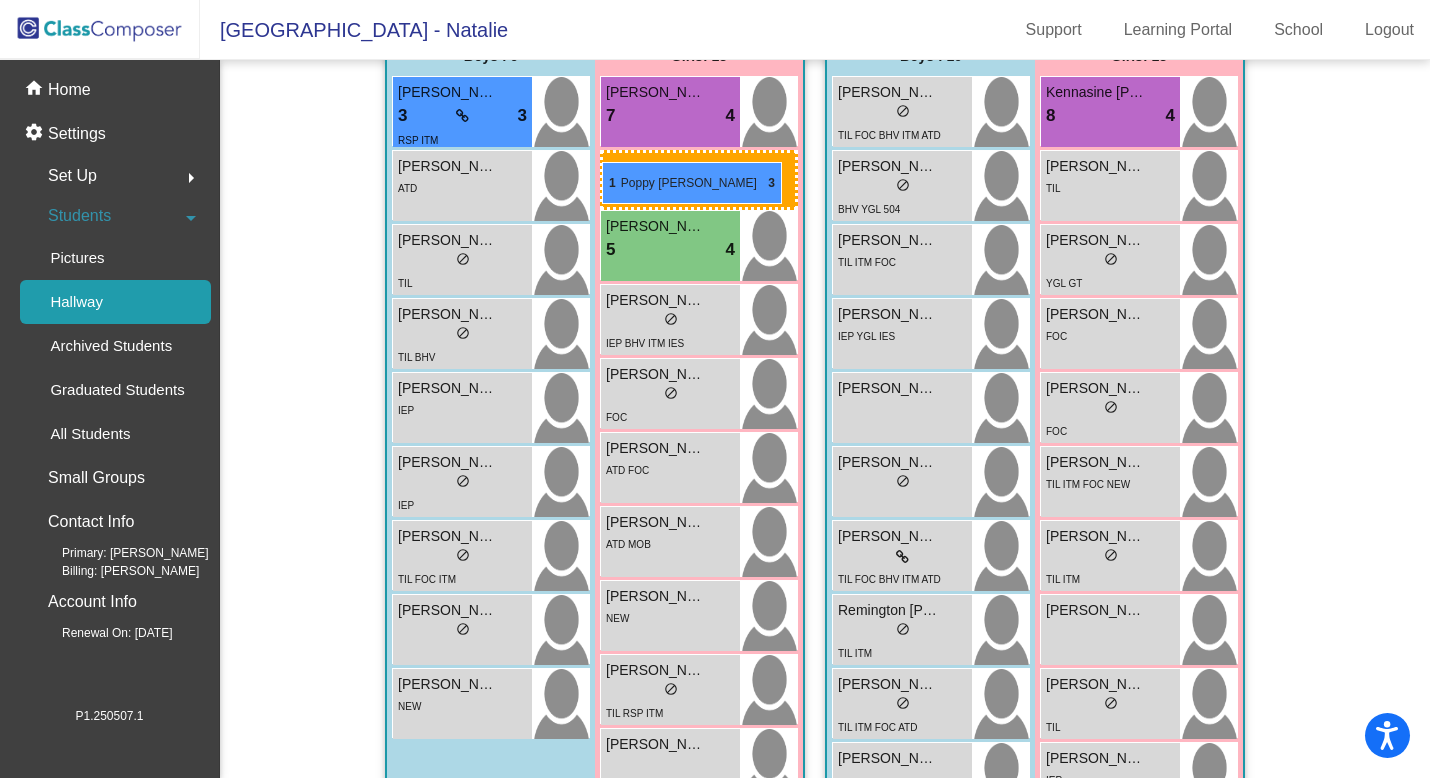 drag, startPoint x: 1113, startPoint y: 167, endPoint x: 602, endPoint y: 162, distance: 511.02448 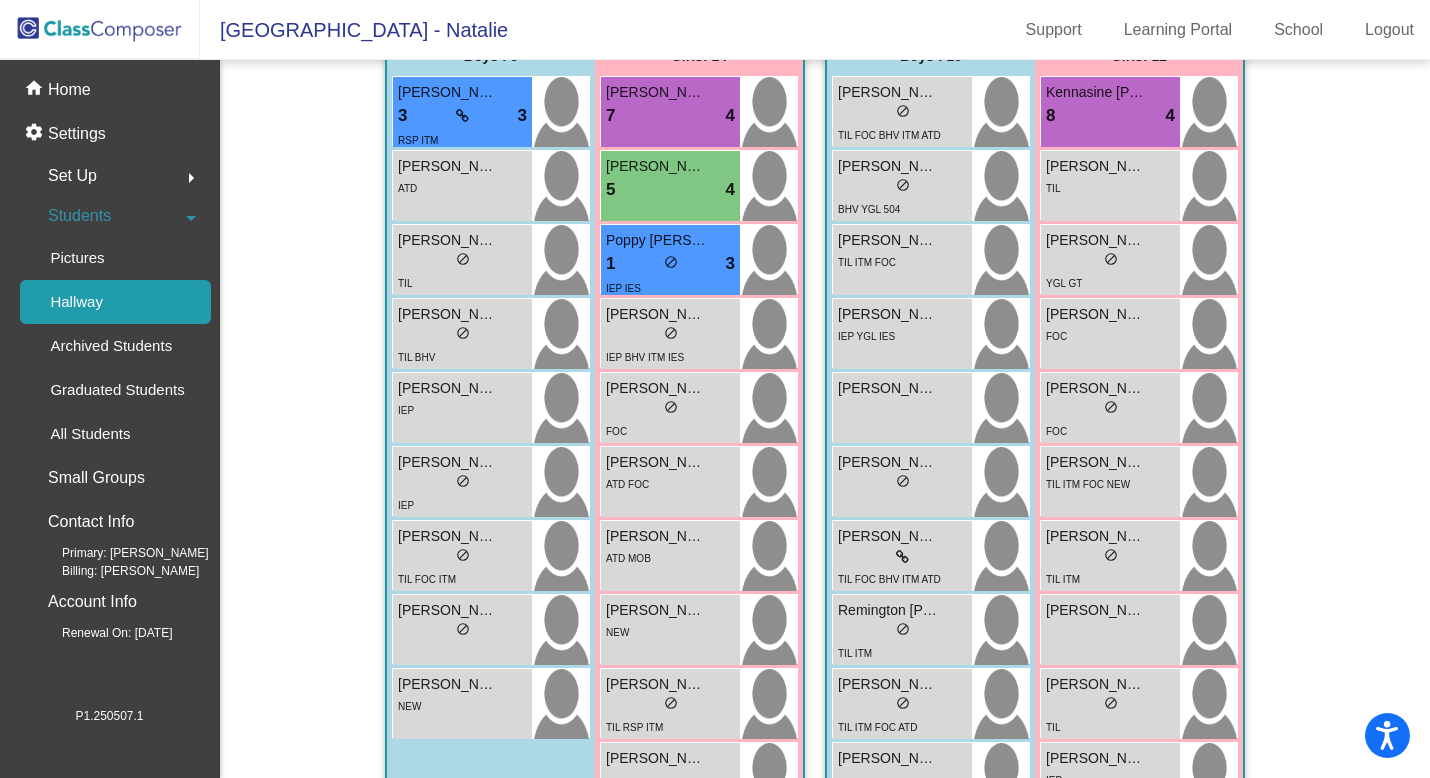 click 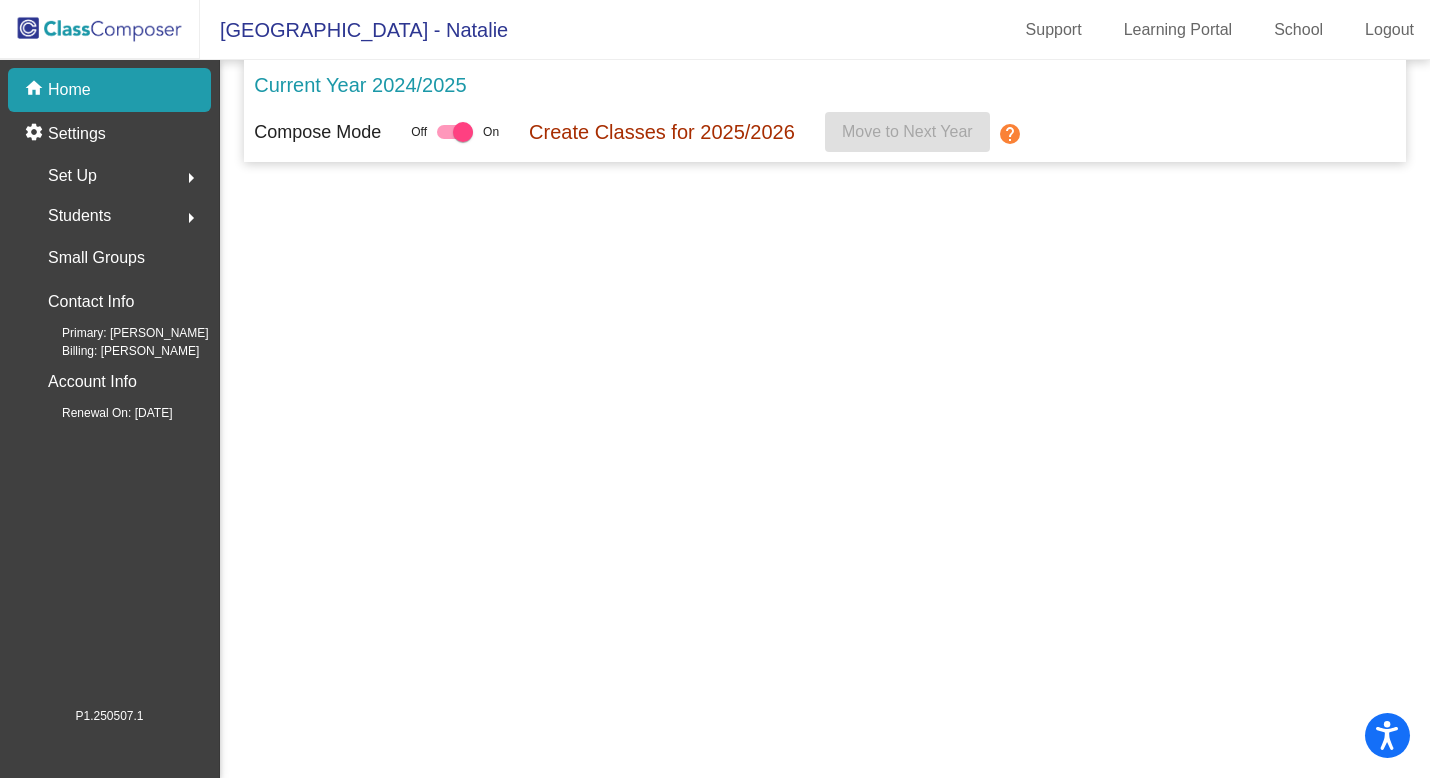 scroll, scrollTop: 0, scrollLeft: 0, axis: both 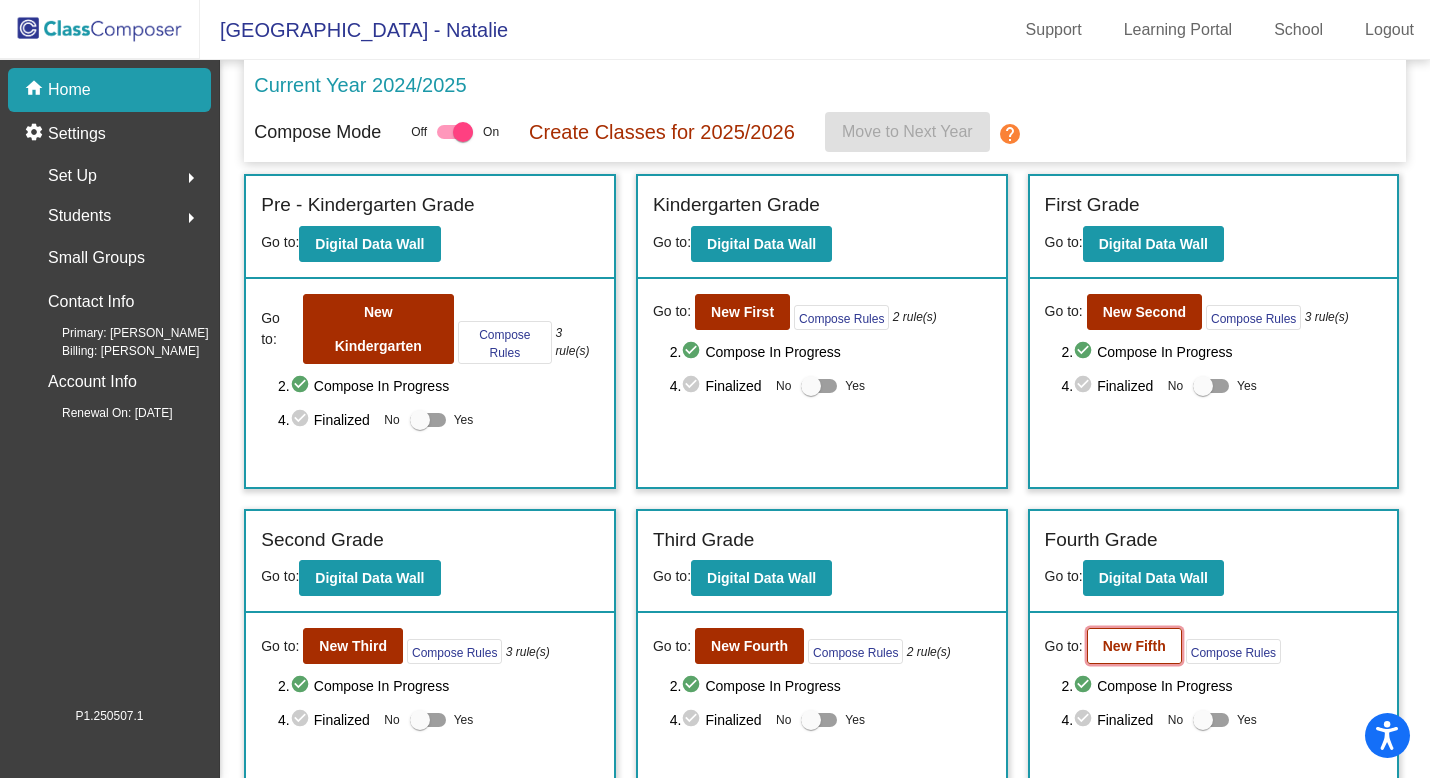 click on "New Fifth" 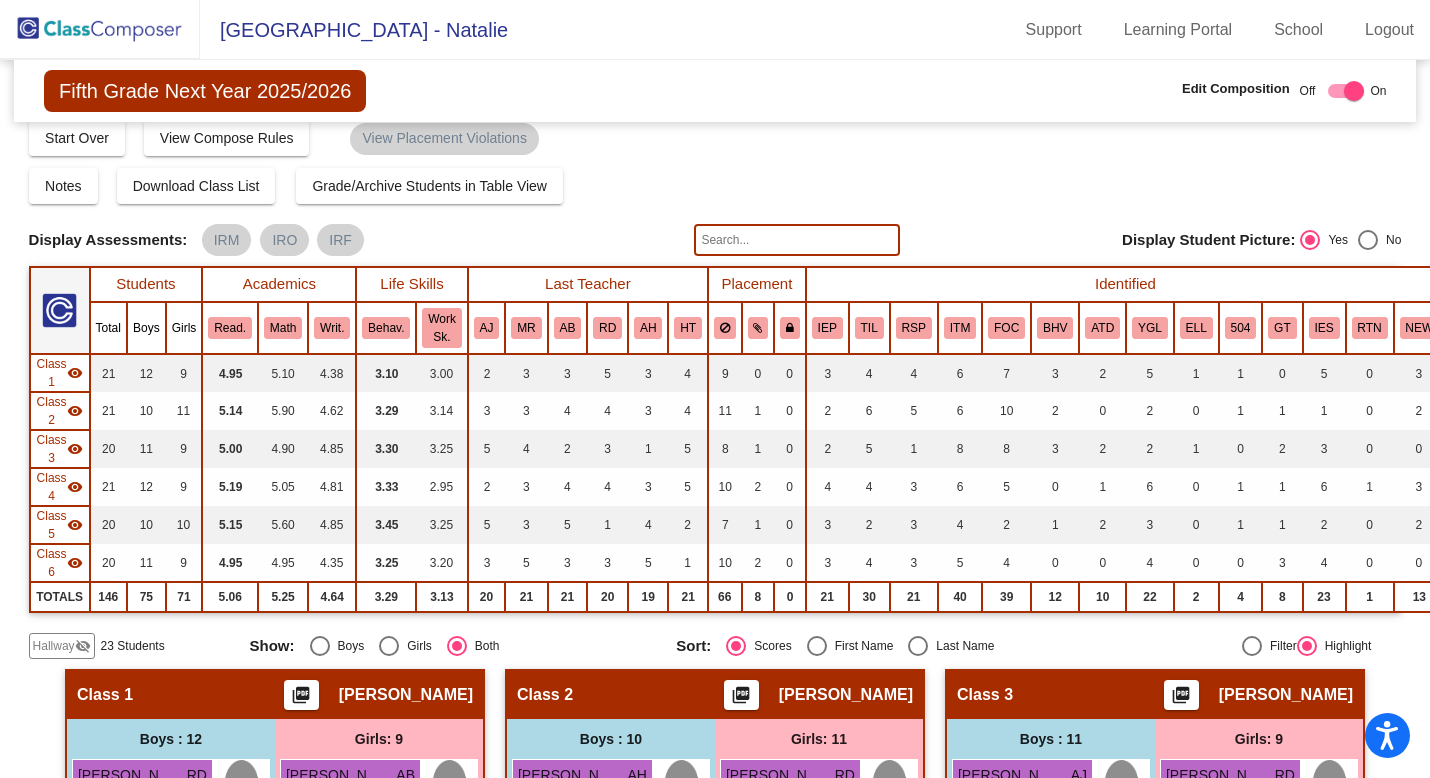 scroll, scrollTop: 0, scrollLeft: 0, axis: both 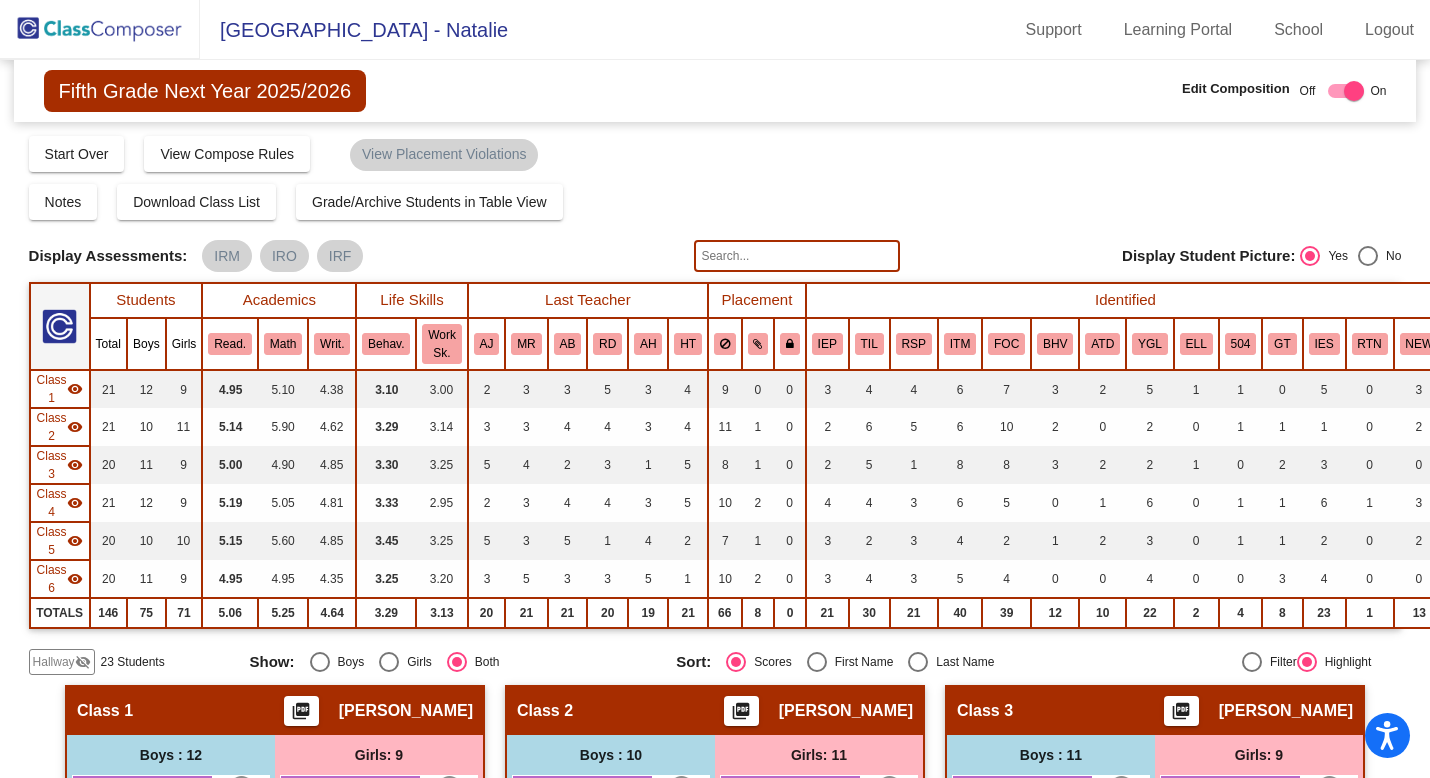 click on "Hallway" 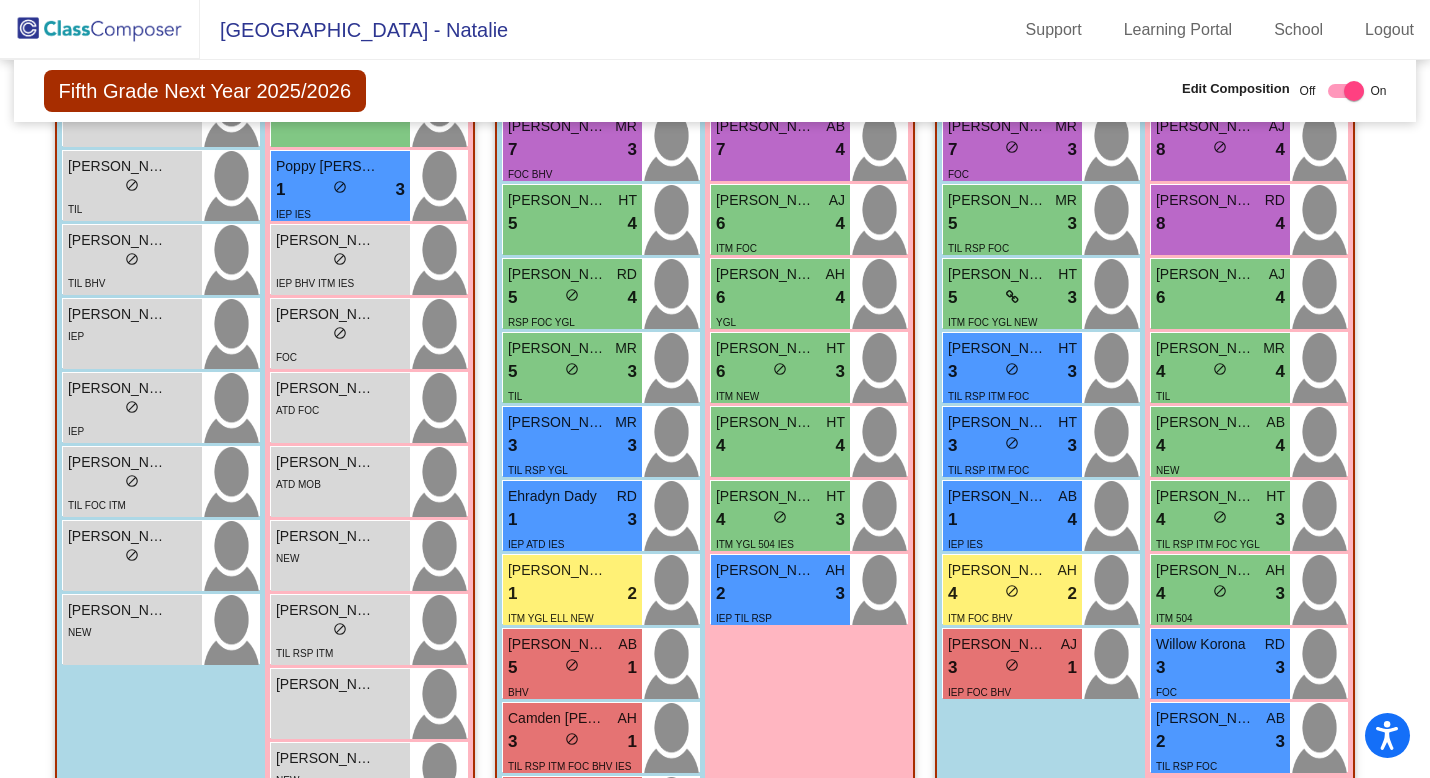 scroll, scrollTop: 779, scrollLeft: 0, axis: vertical 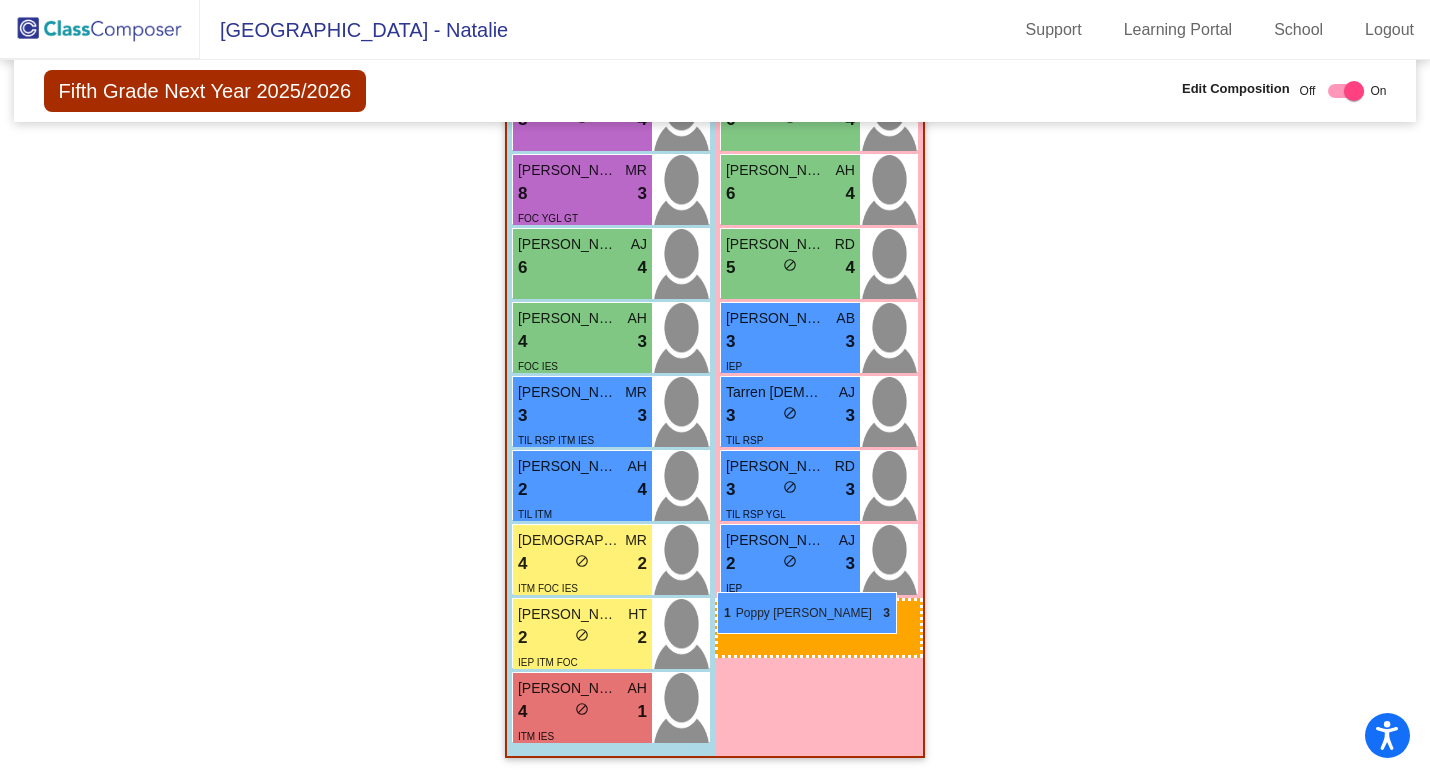 drag, startPoint x: 324, startPoint y: 212, endPoint x: 717, endPoint y: 591, distance: 545.9762 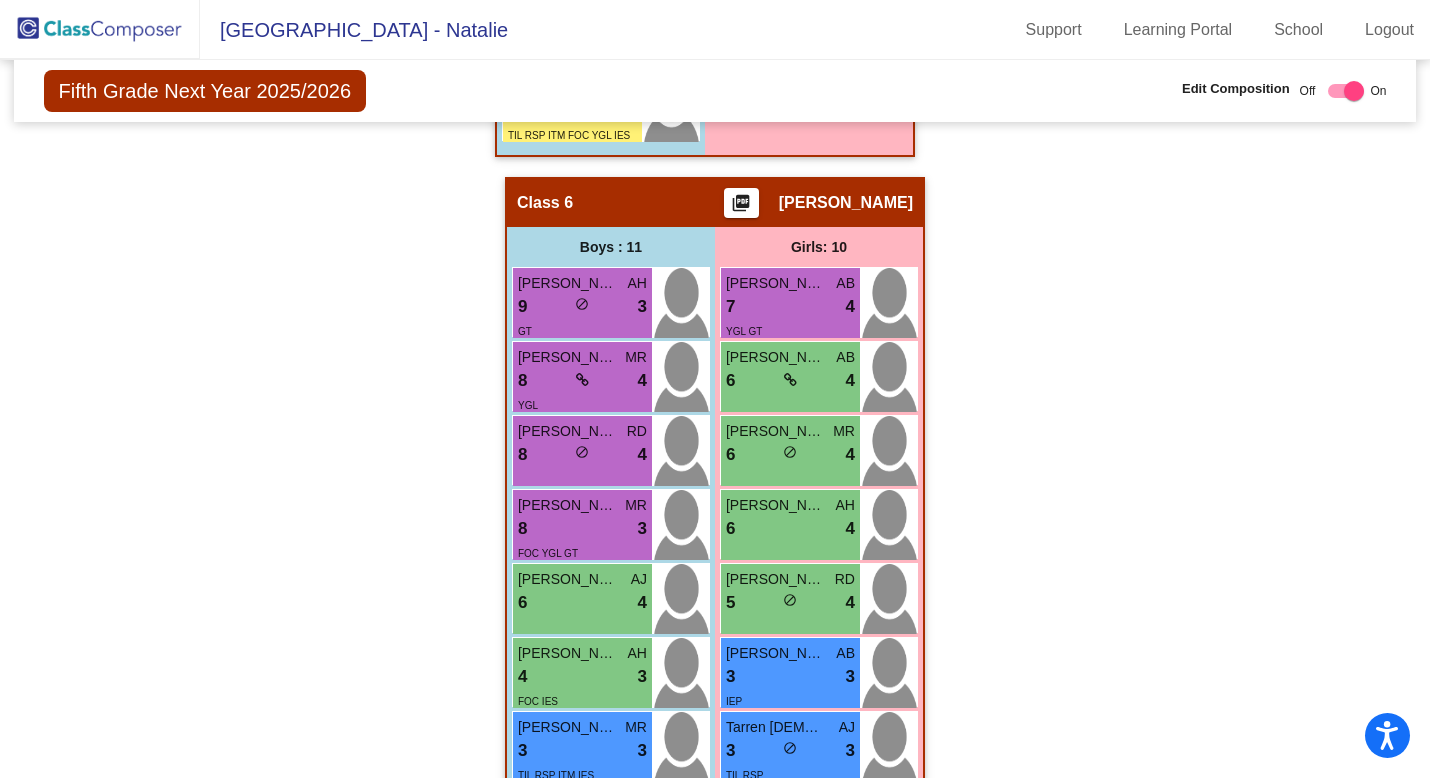scroll, scrollTop: 2636, scrollLeft: 0, axis: vertical 